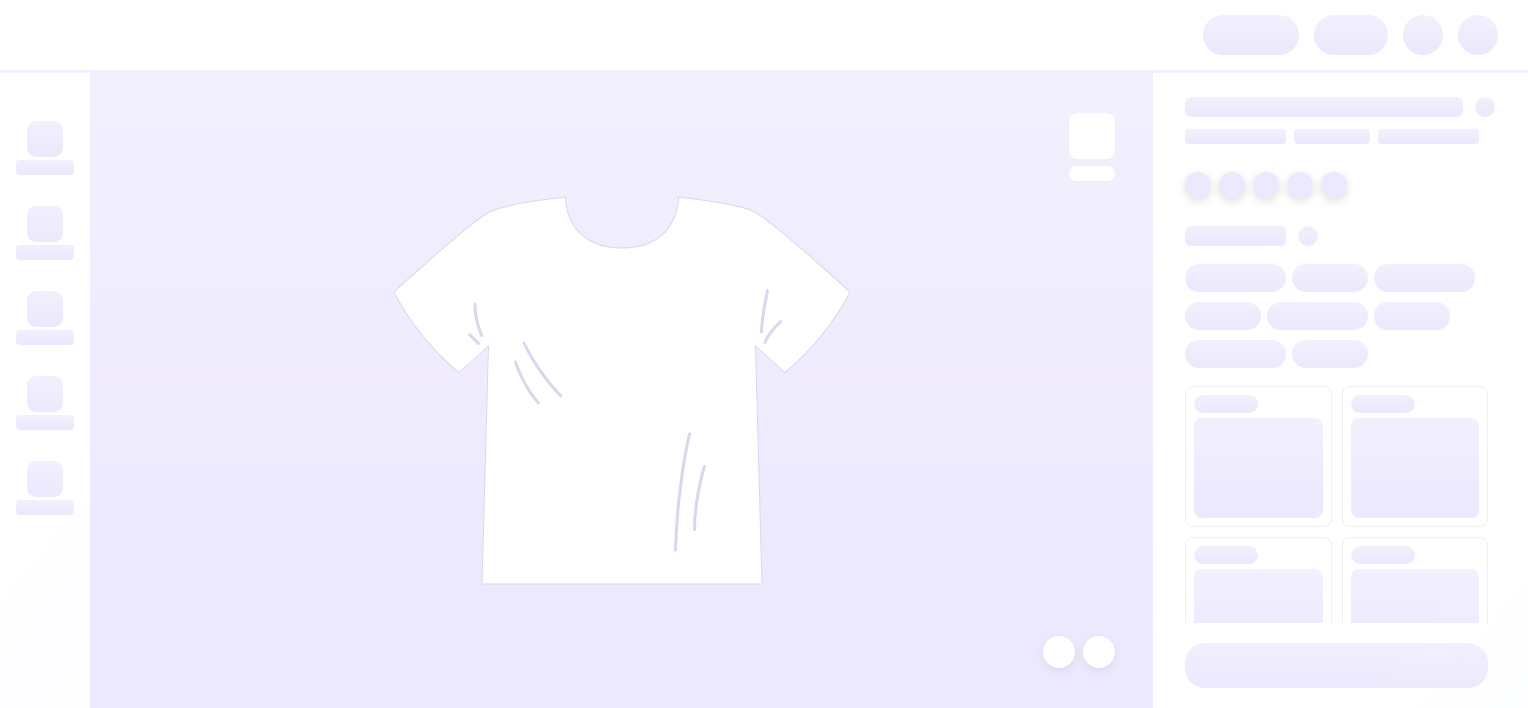 scroll, scrollTop: 0, scrollLeft: 0, axis: both 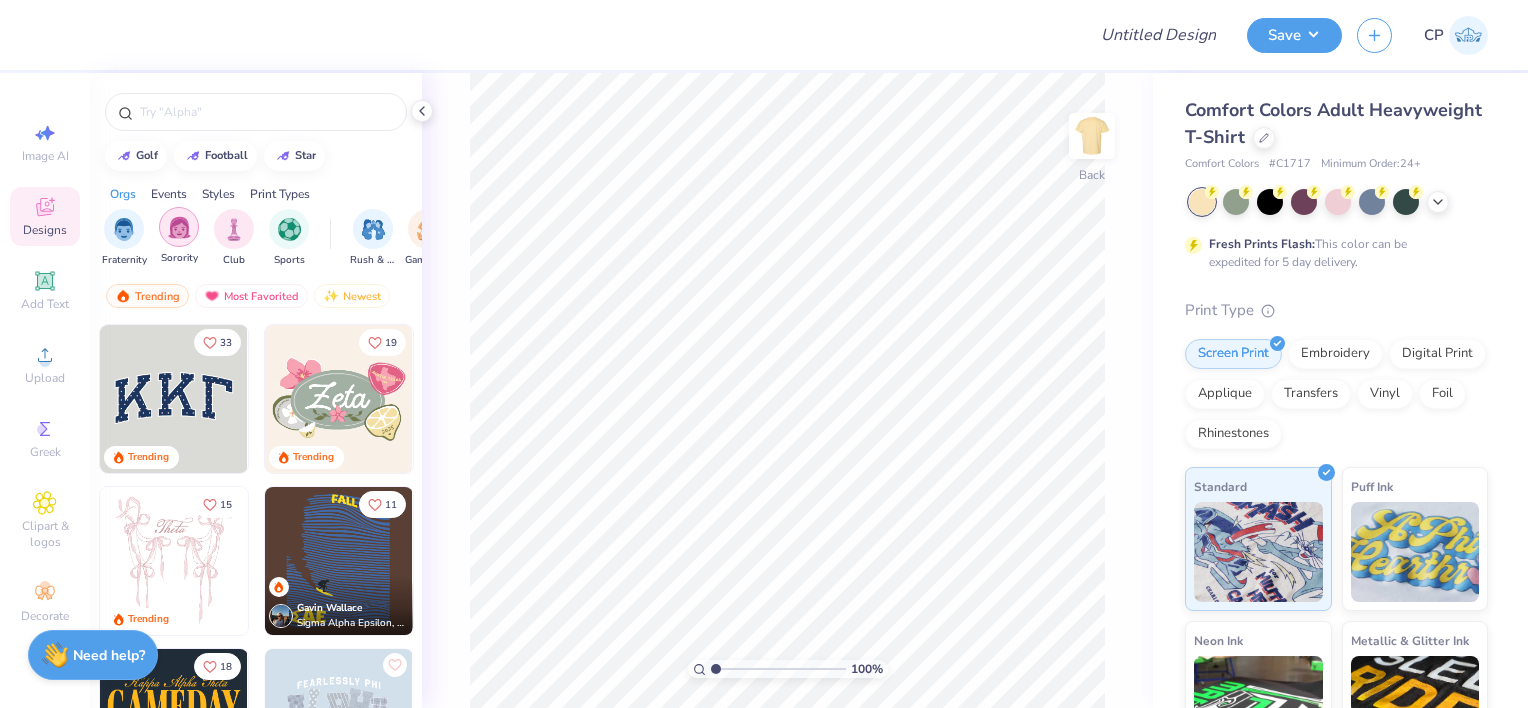 click at bounding box center [179, 227] 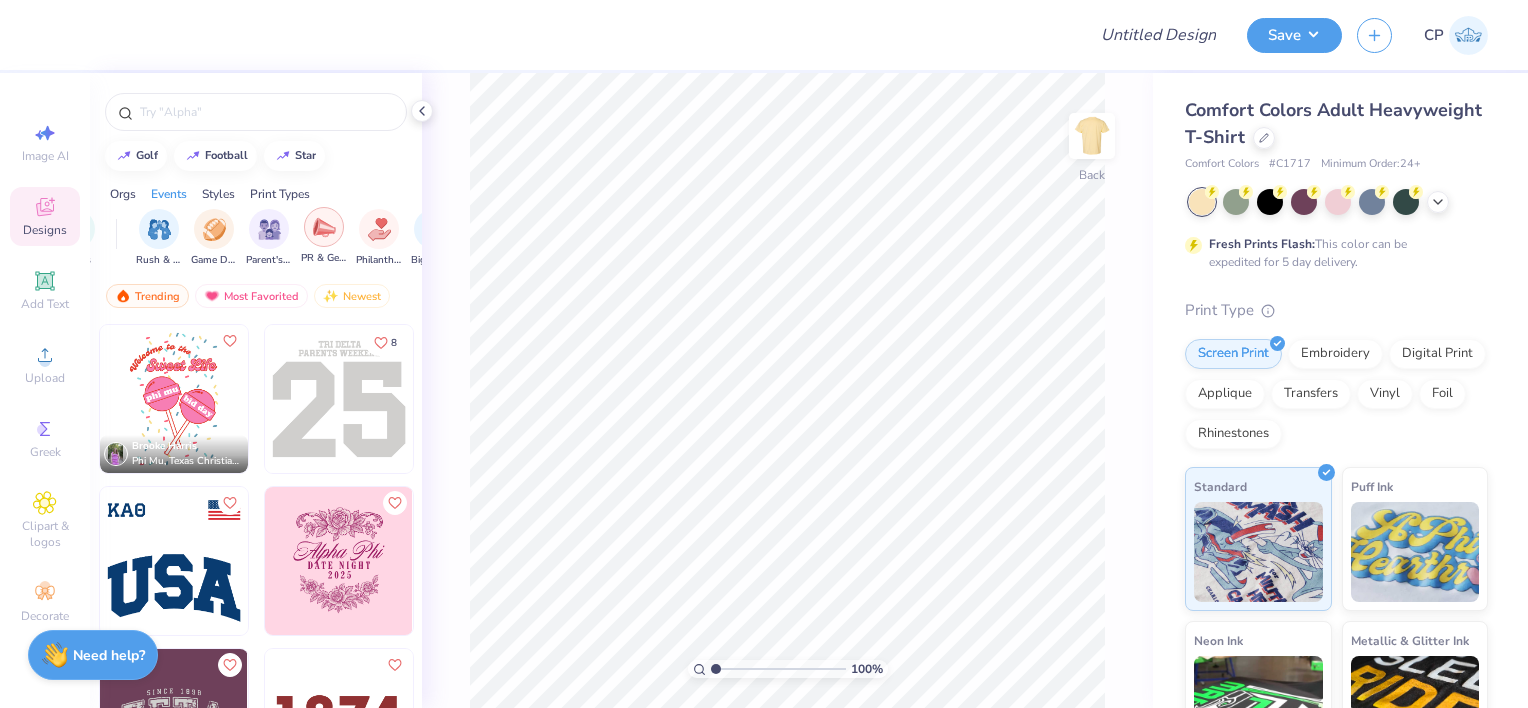 scroll, scrollTop: 0, scrollLeft: 218, axis: horizontal 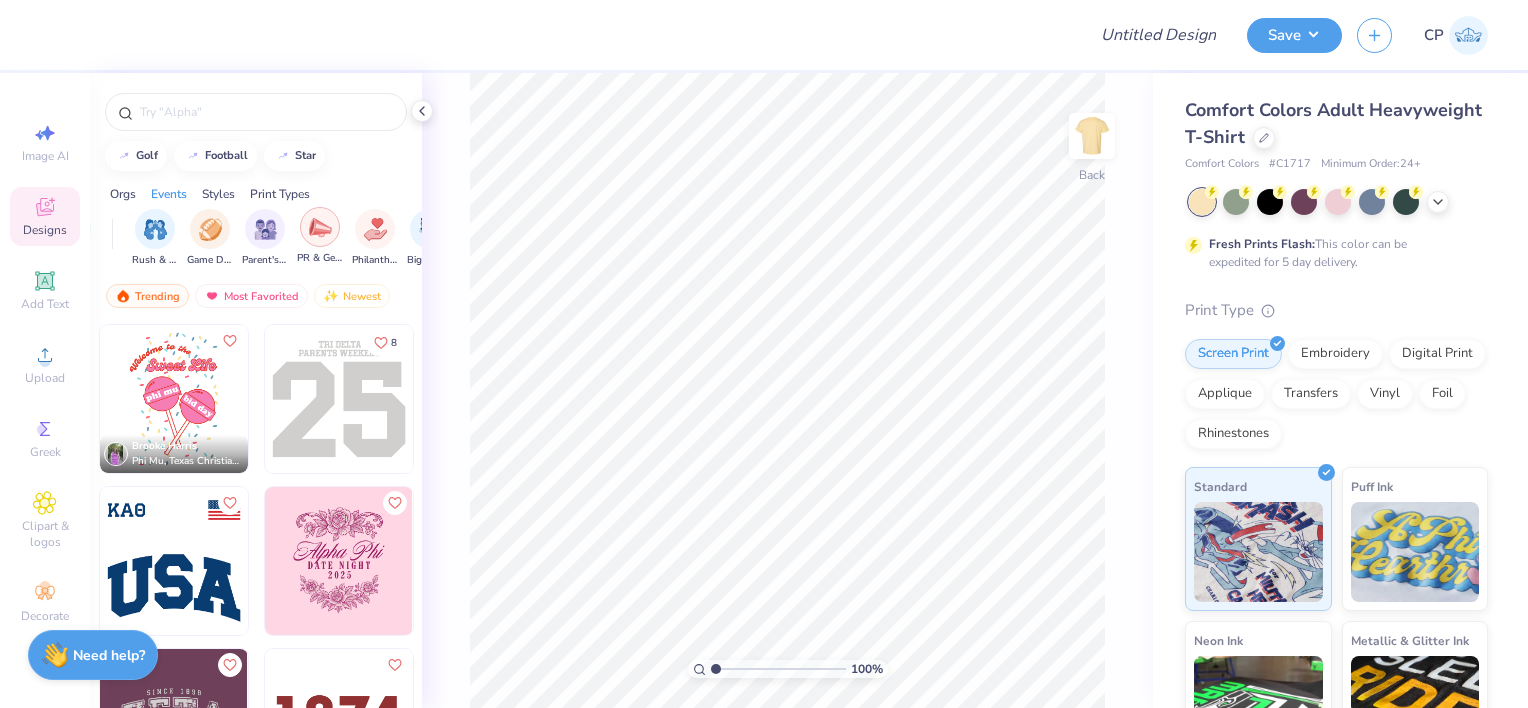 click at bounding box center [320, 227] 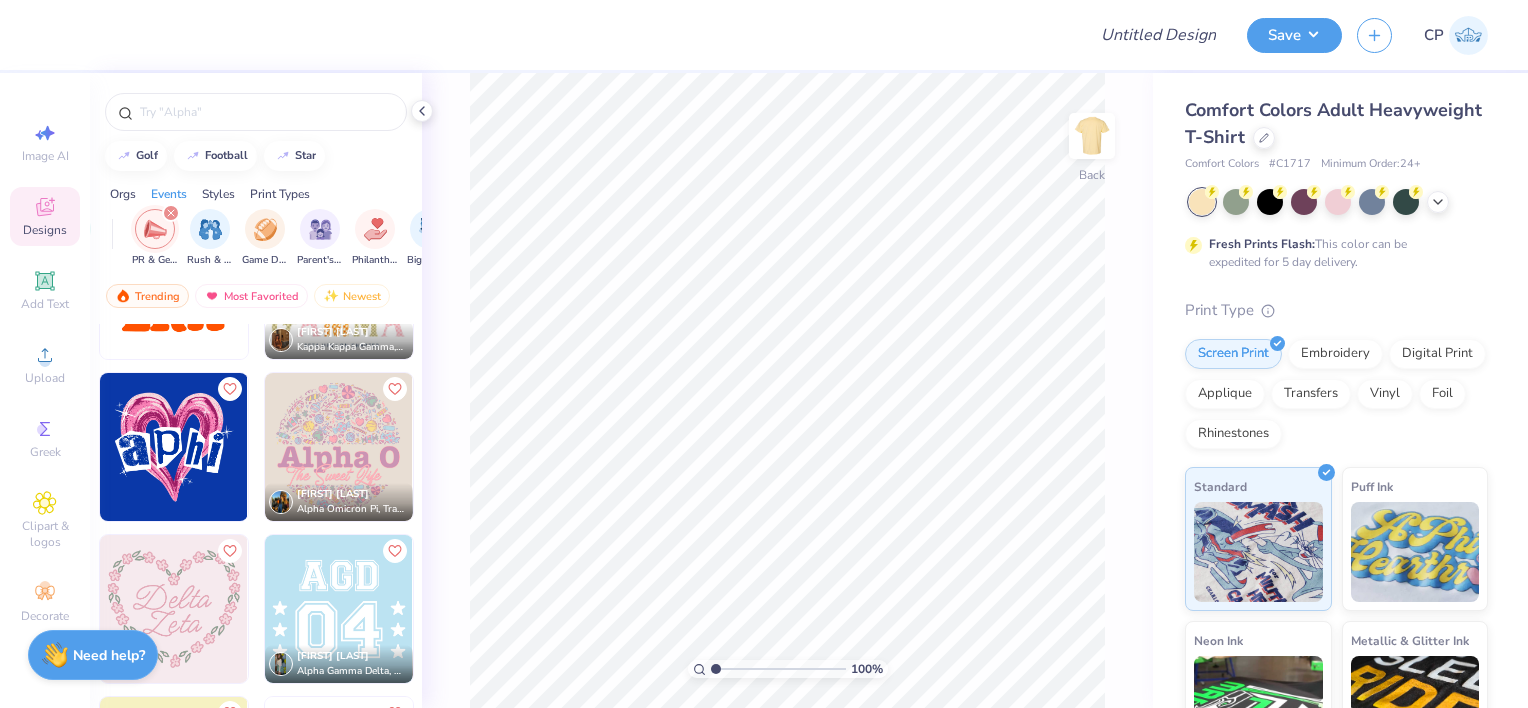 scroll, scrollTop: 1530, scrollLeft: 0, axis: vertical 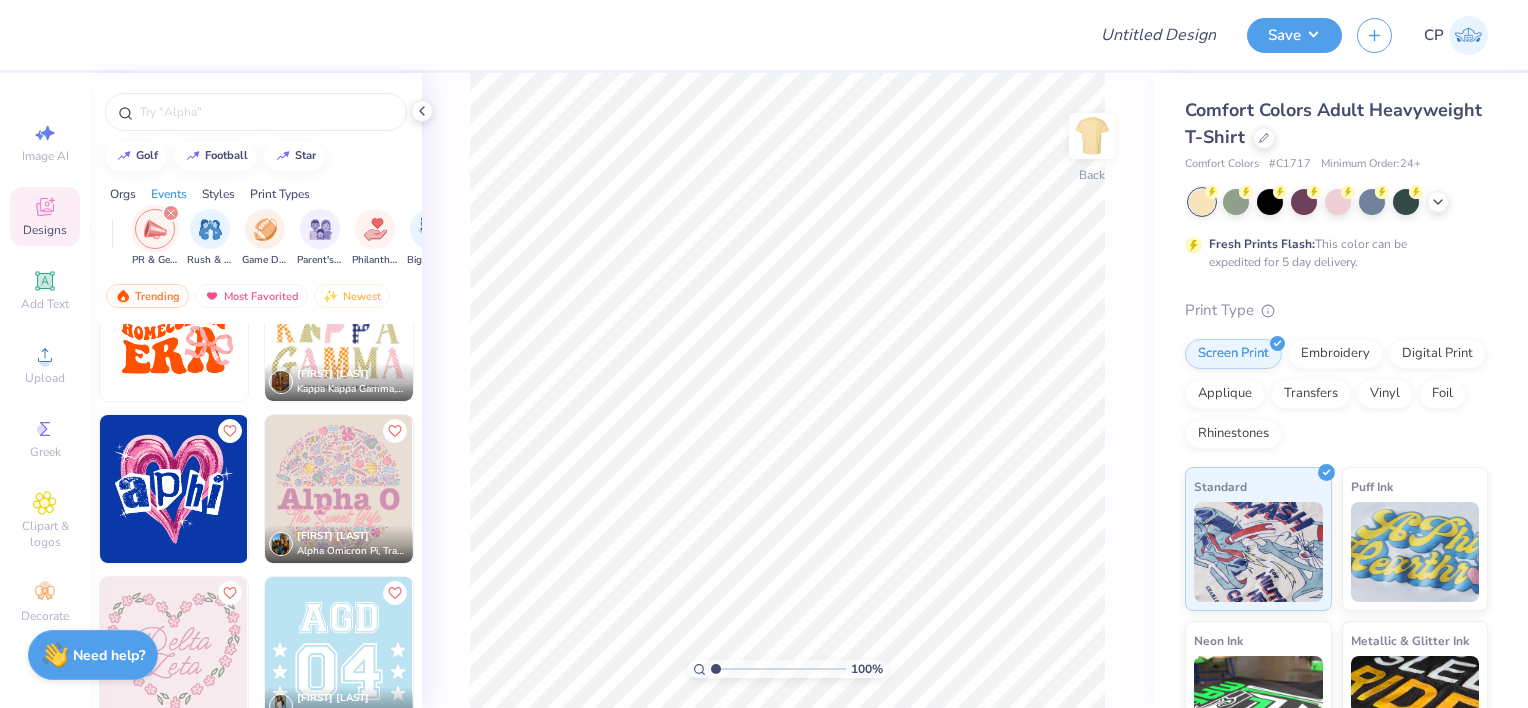 click at bounding box center [171, 213] 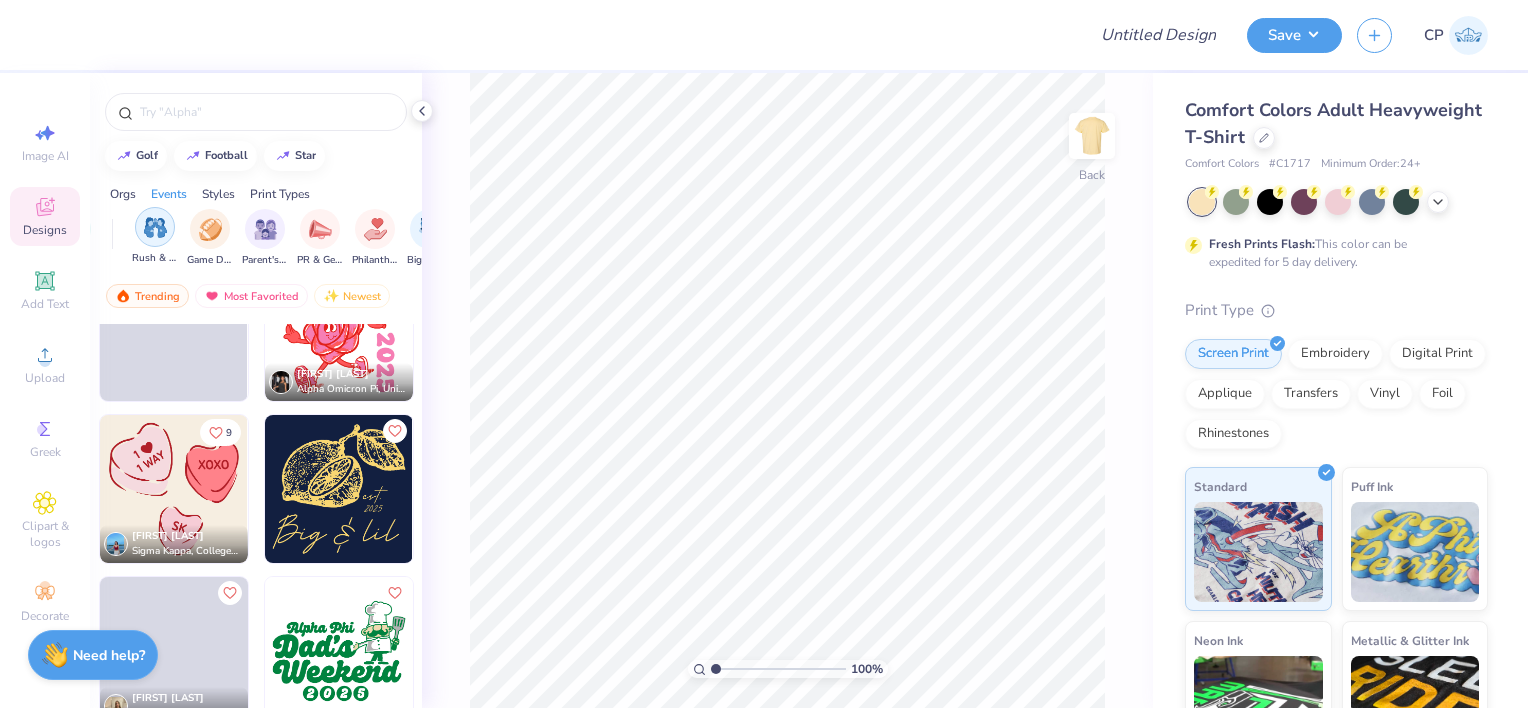 scroll, scrollTop: 1678, scrollLeft: 0, axis: vertical 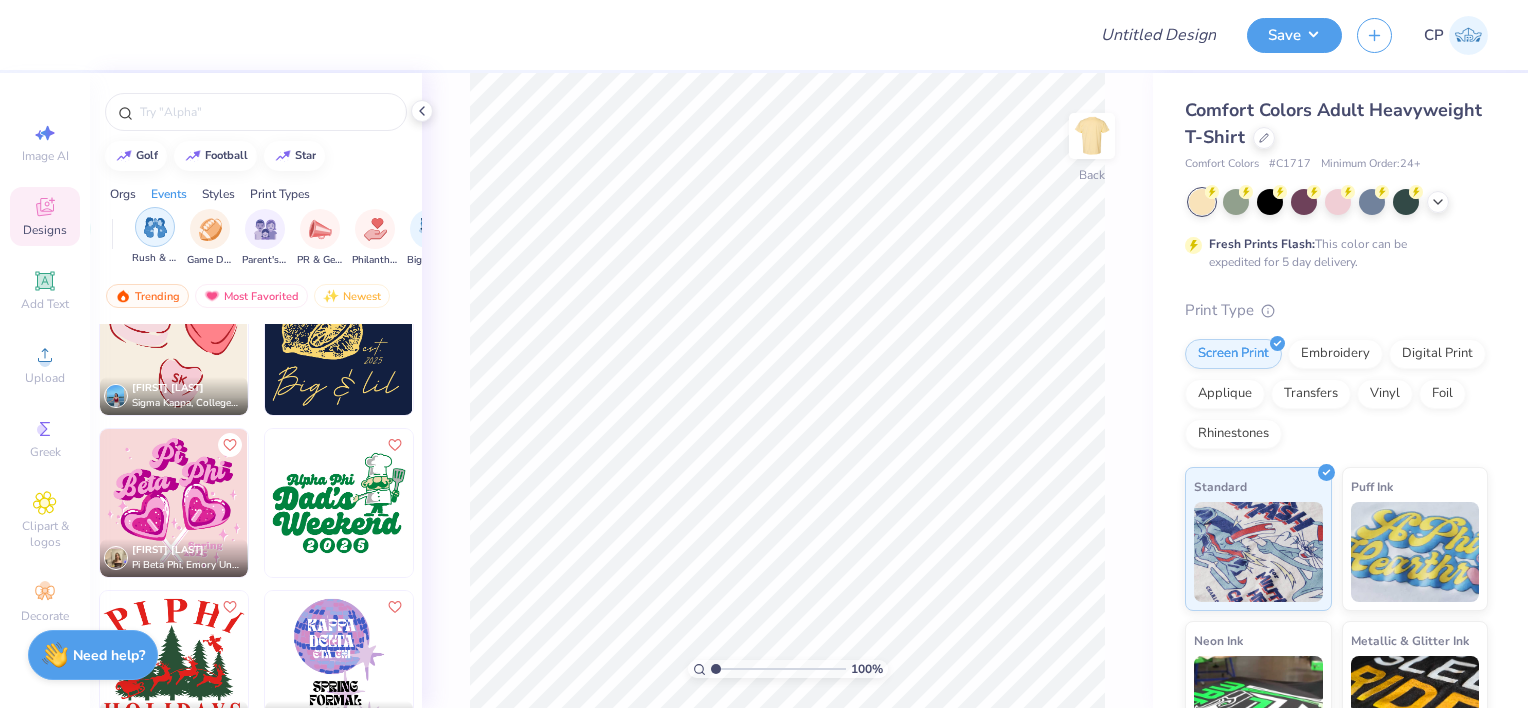 click at bounding box center [155, 227] 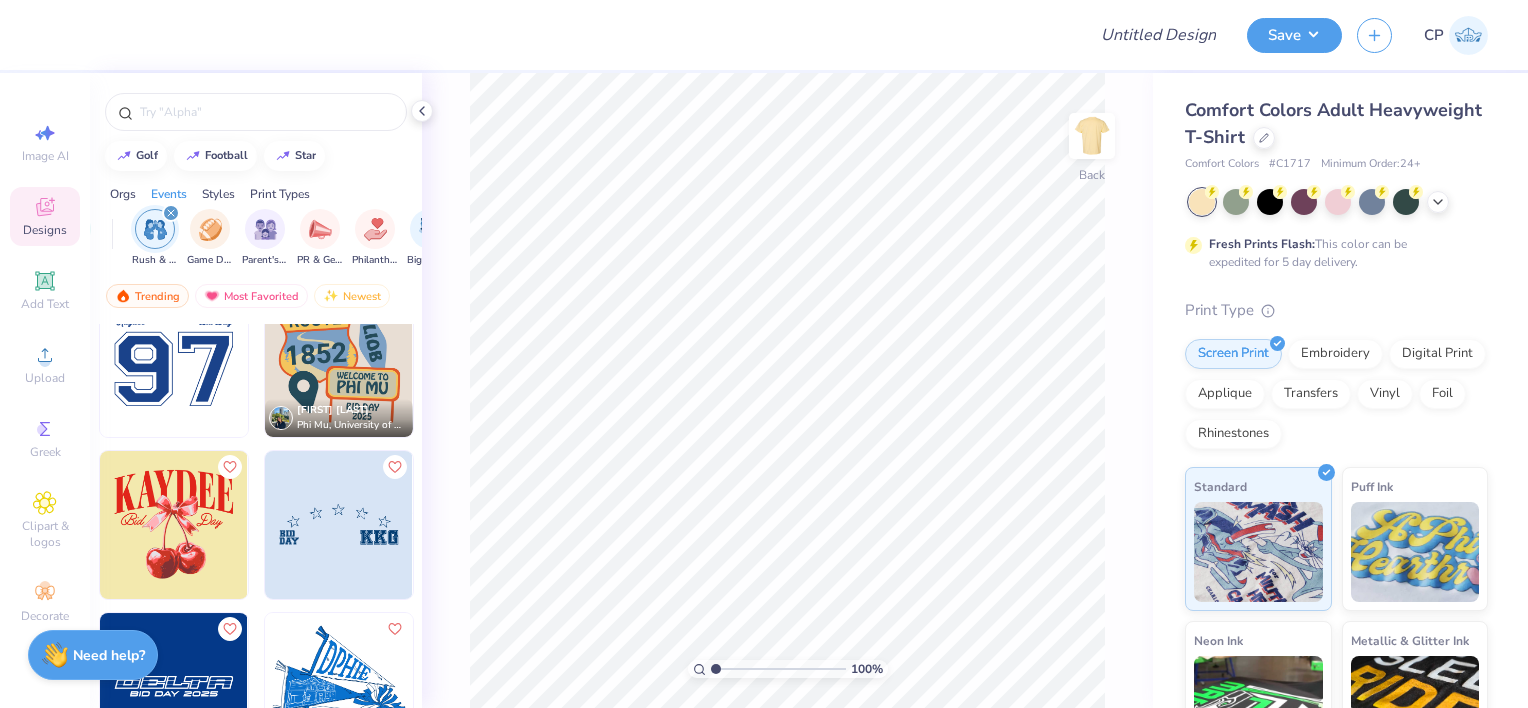 scroll, scrollTop: 2222, scrollLeft: 0, axis: vertical 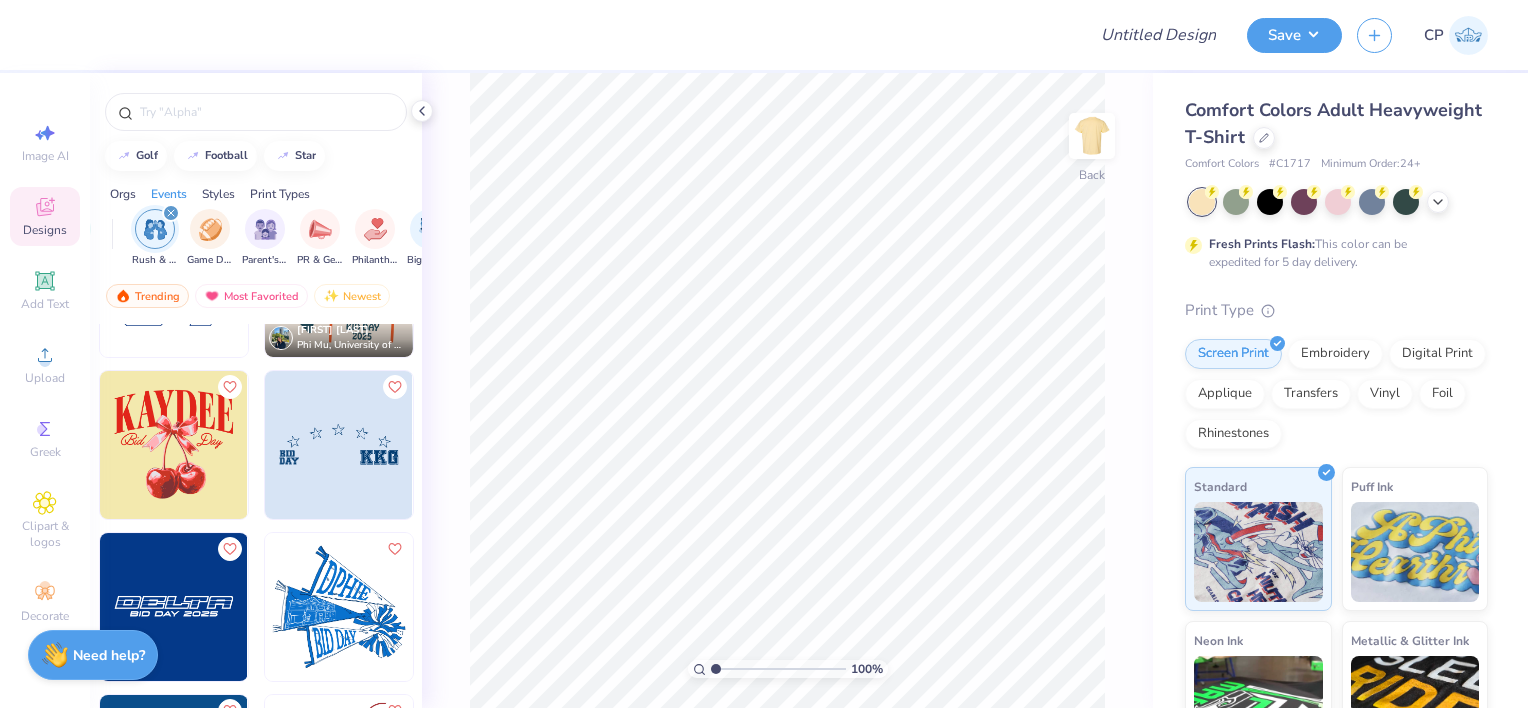 click 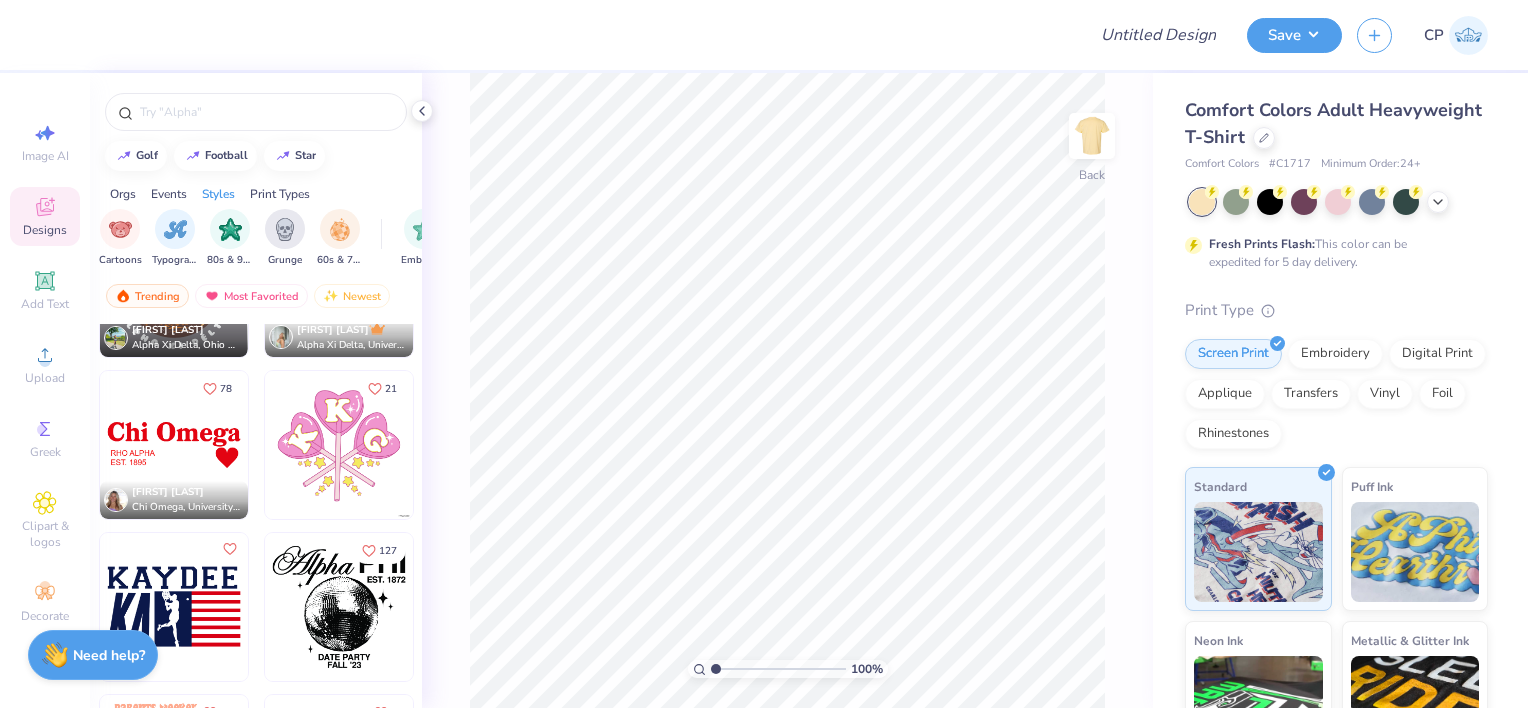 scroll, scrollTop: 0, scrollLeft: 1332, axis: horizontal 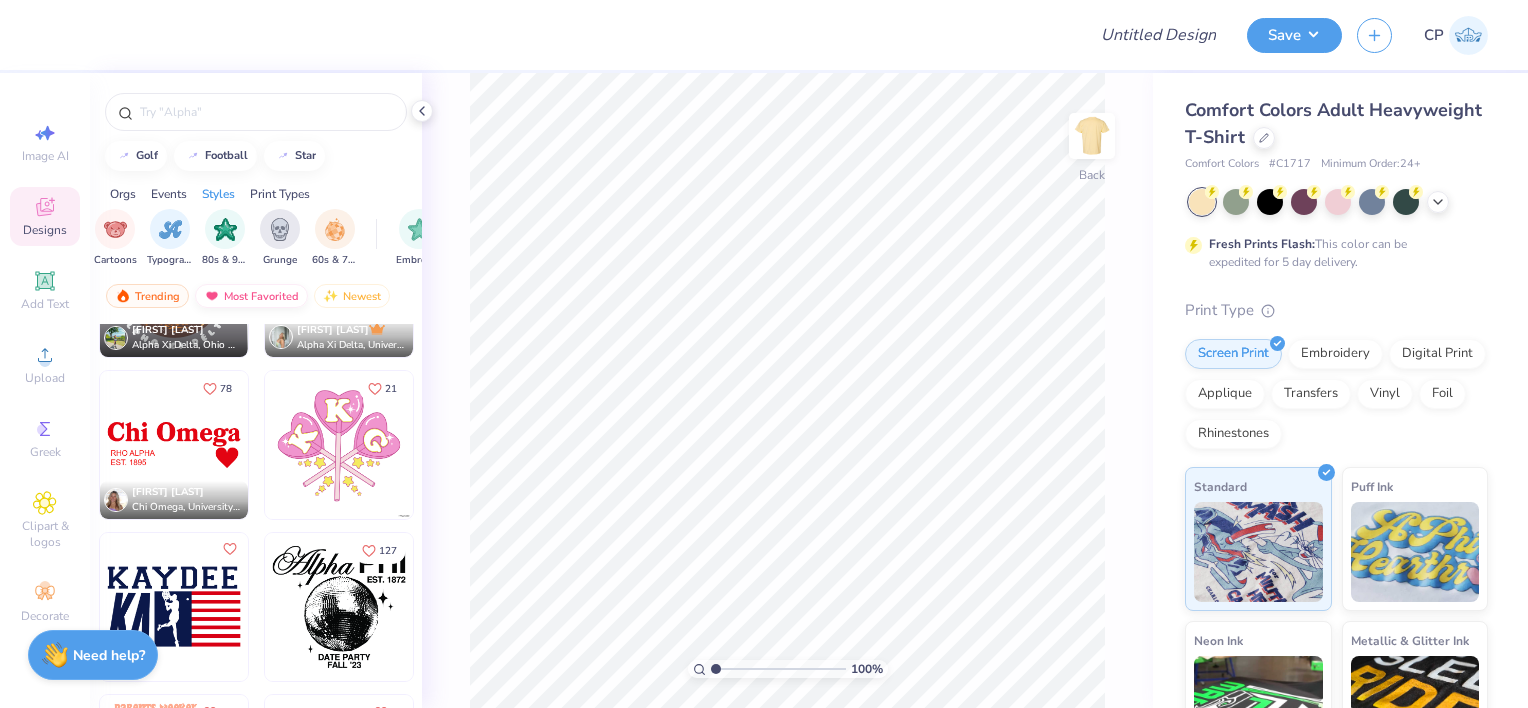 click on "Most Favorited" at bounding box center [251, 296] 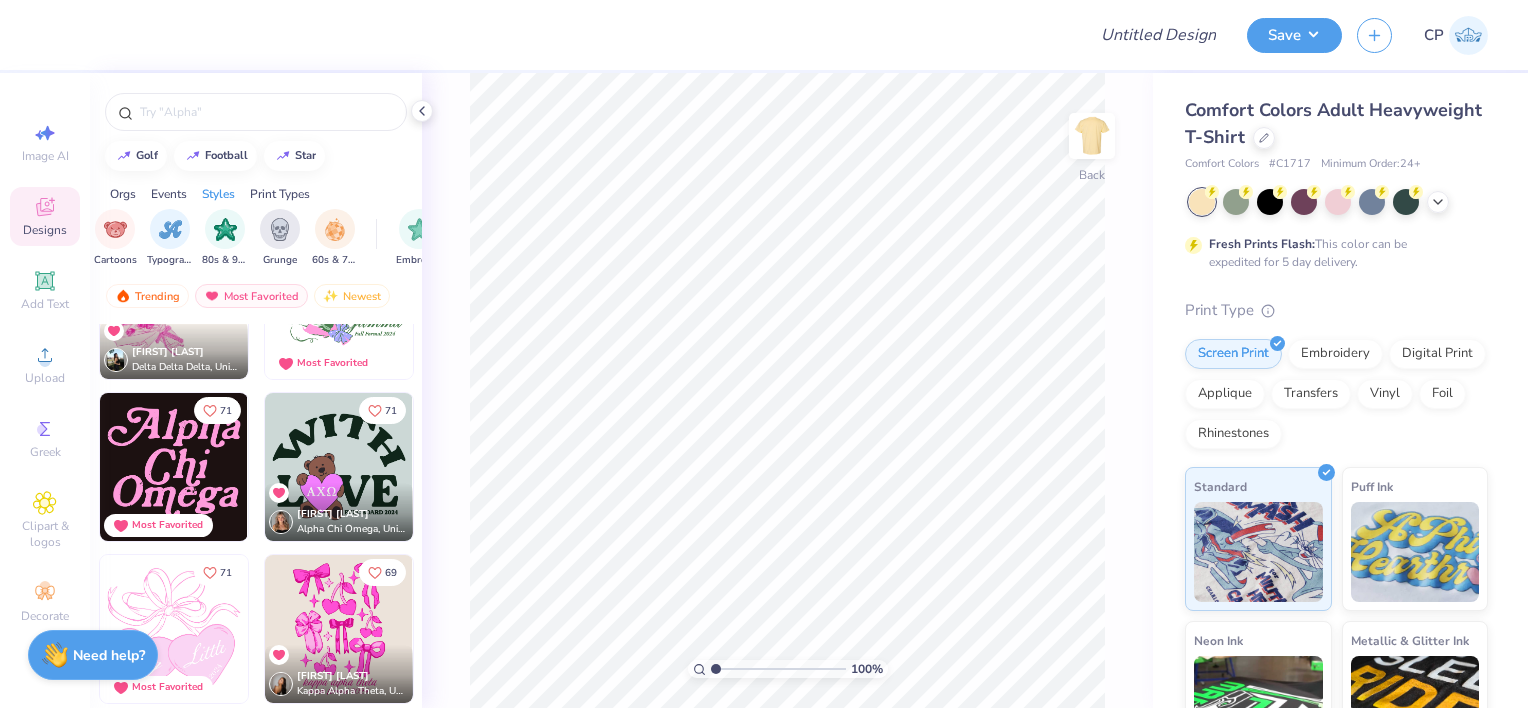 scroll, scrollTop: 3828, scrollLeft: 0, axis: vertical 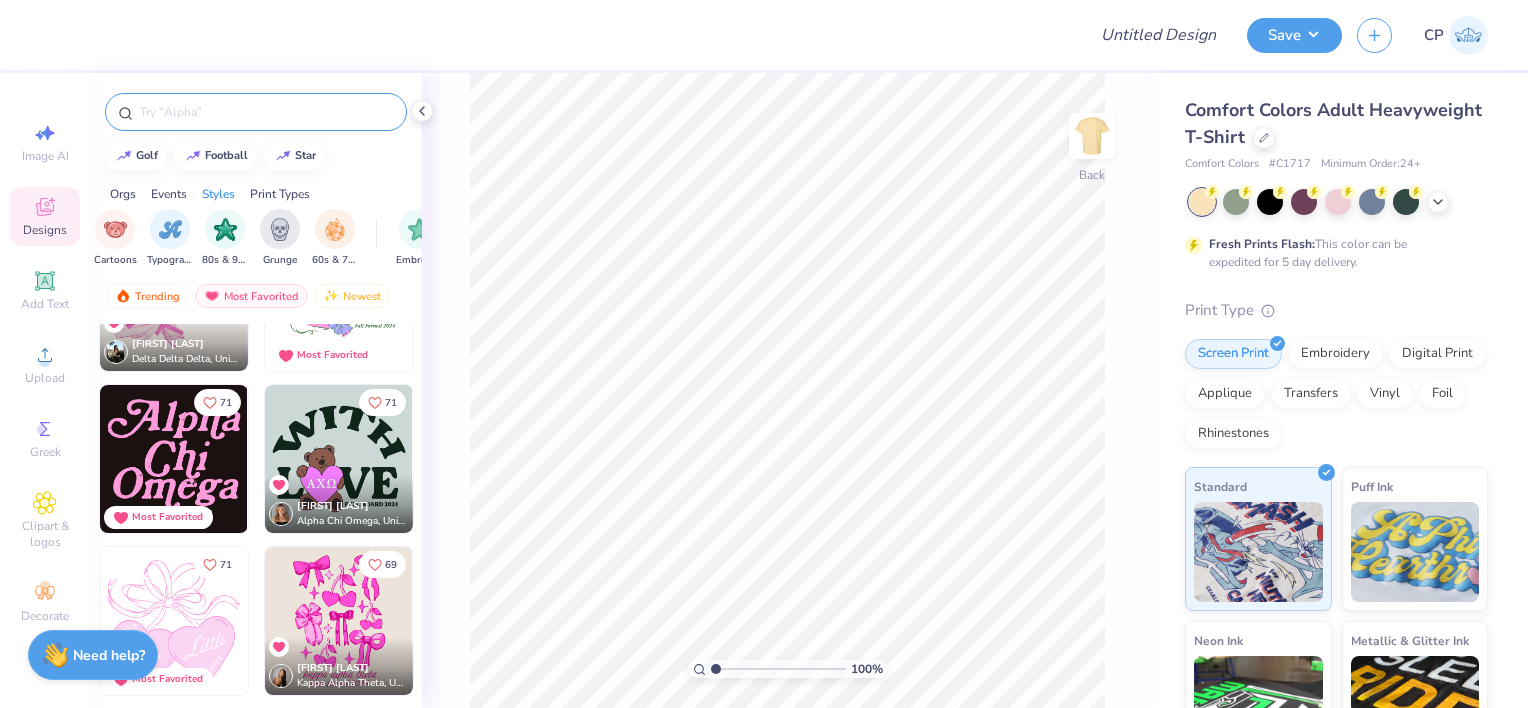 click at bounding box center (256, 112) 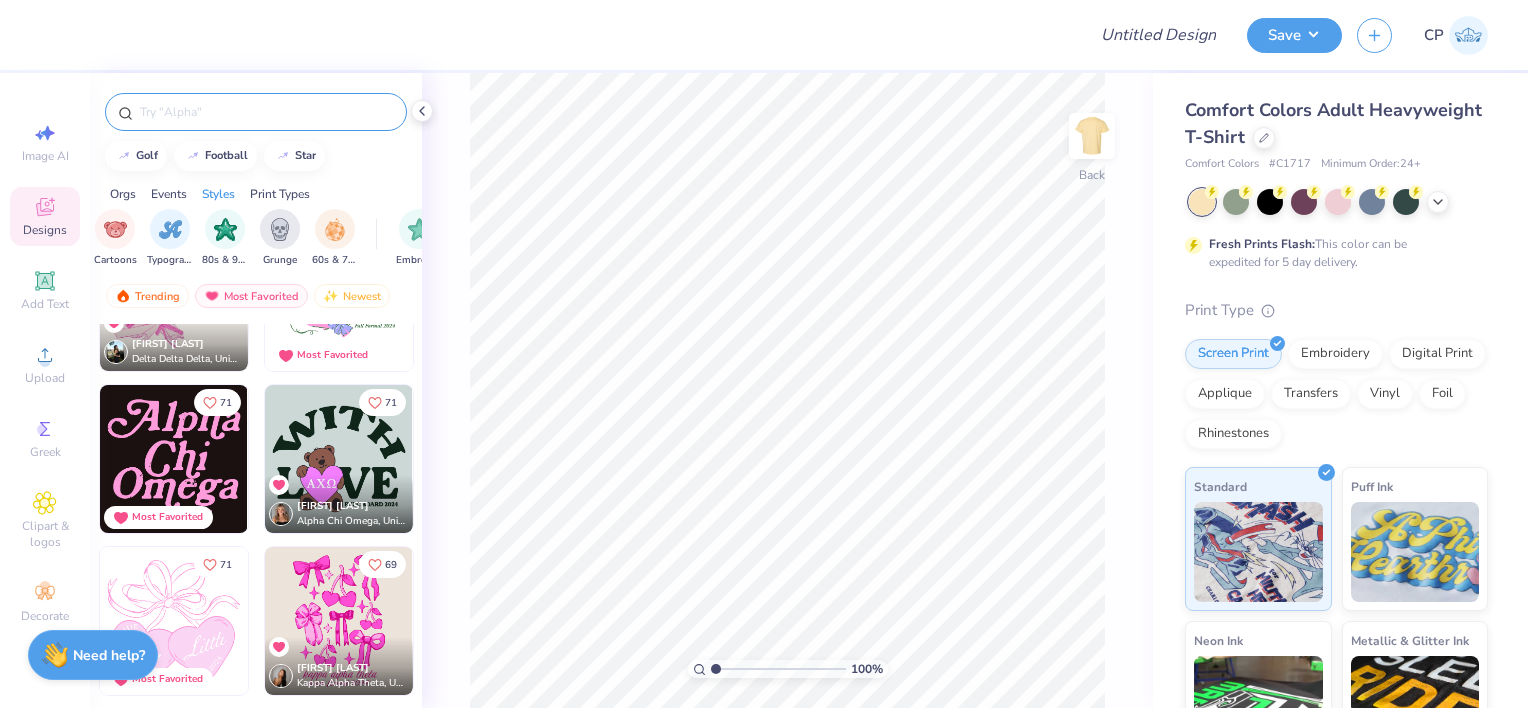 click at bounding box center [266, 112] 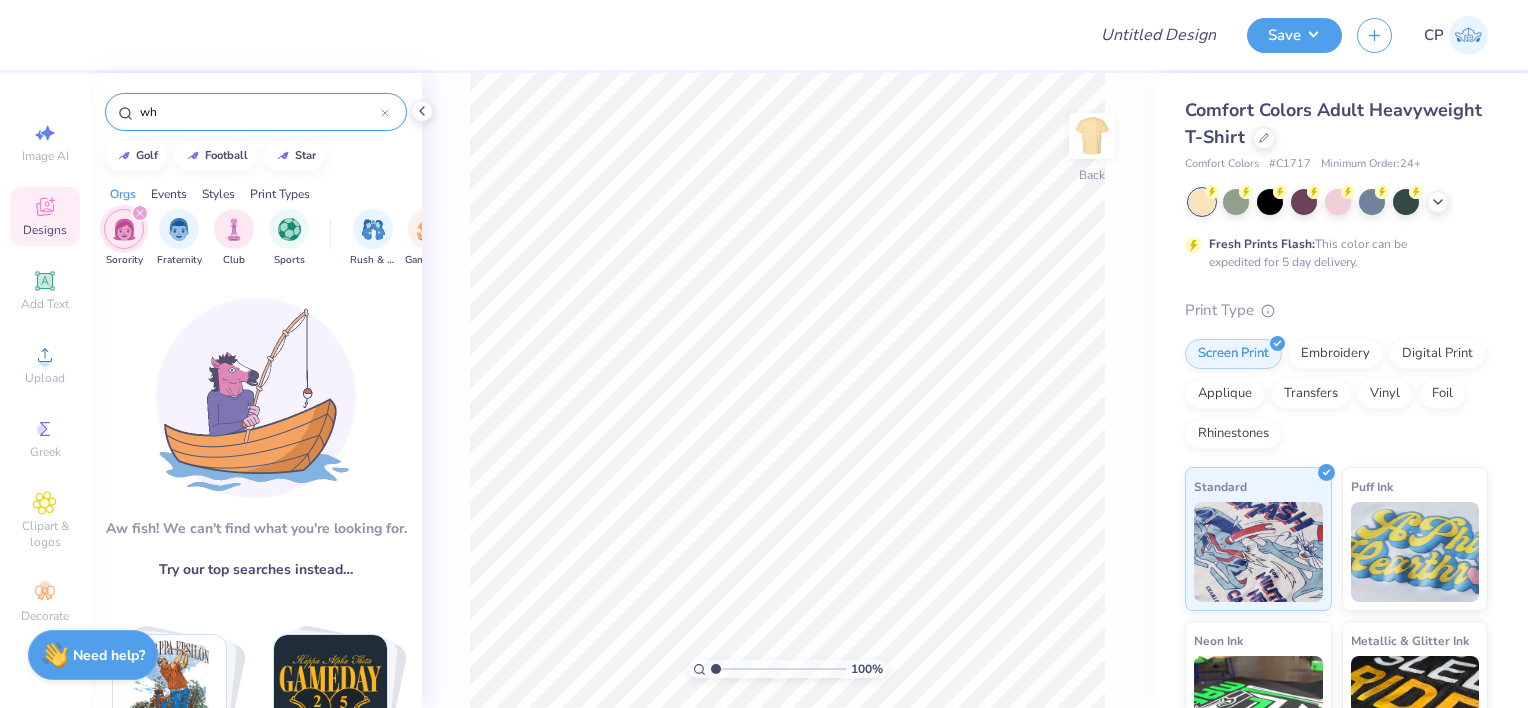 type on "w" 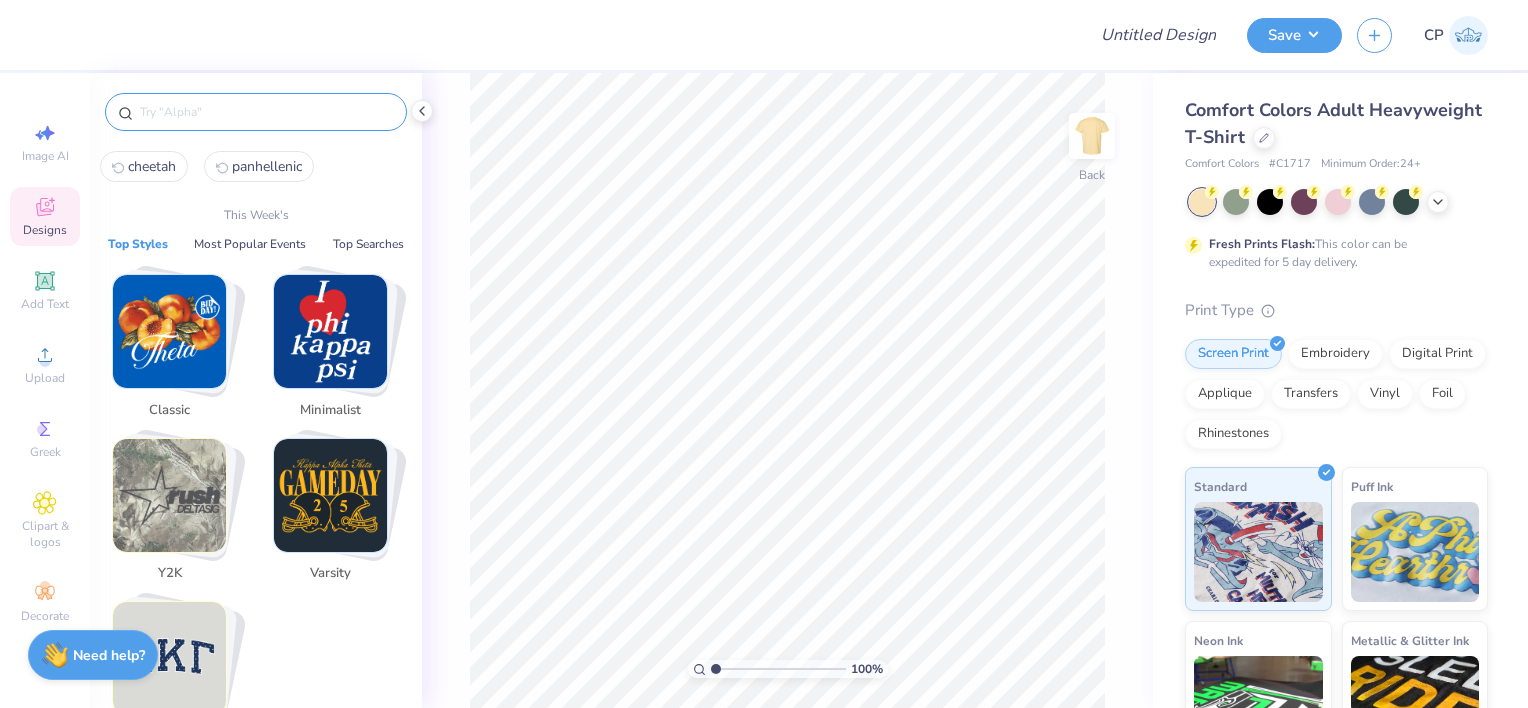 click at bounding box center (330, 331) 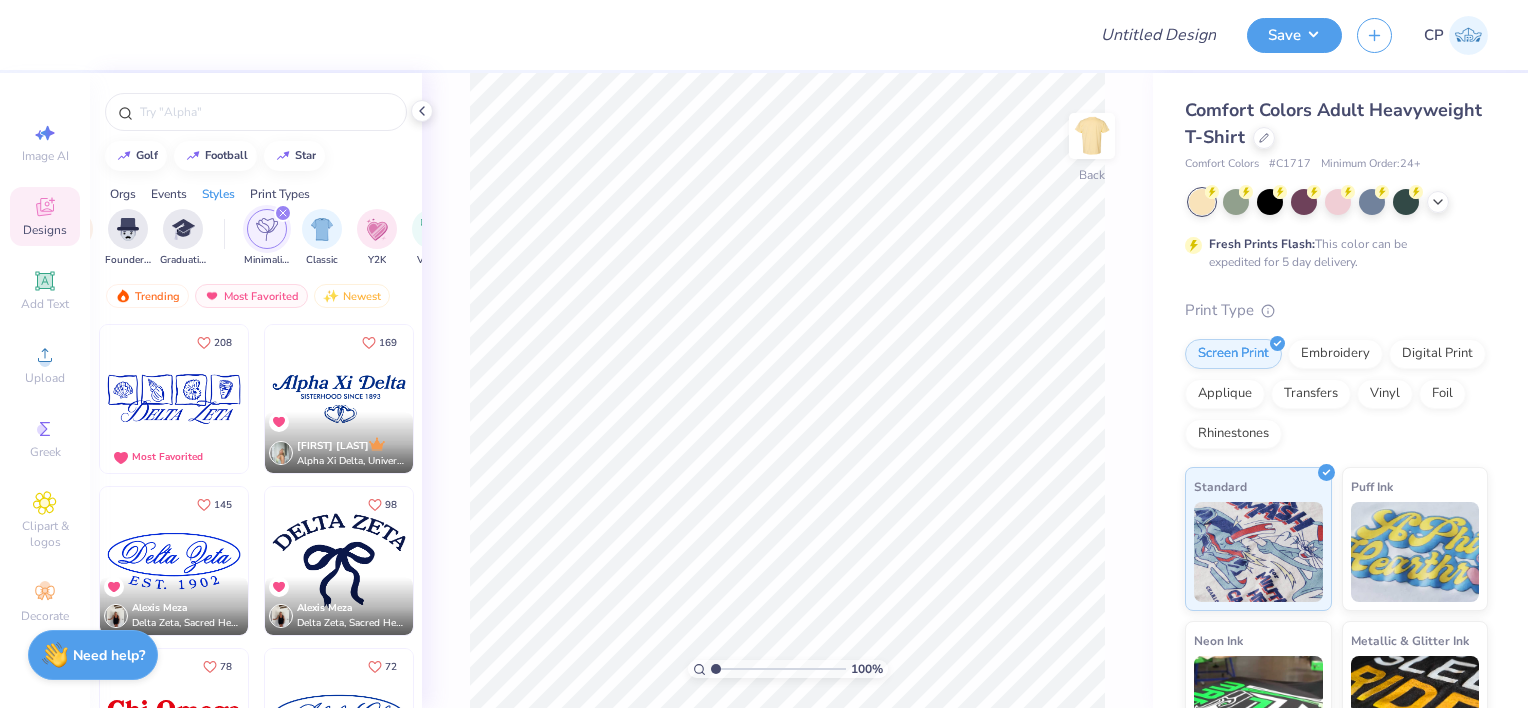 scroll, scrollTop: 0, scrollLeft: 1048, axis: horizontal 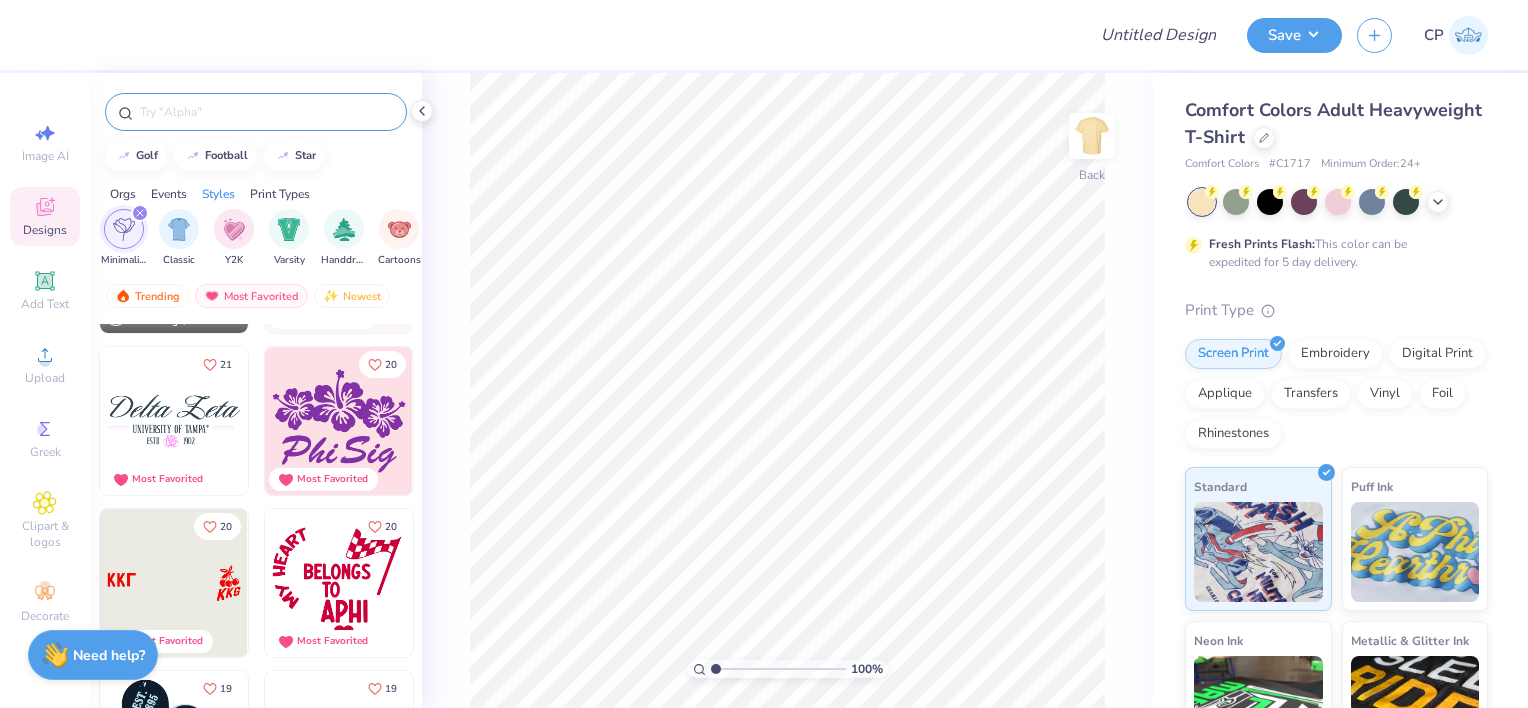 click at bounding box center (266, 112) 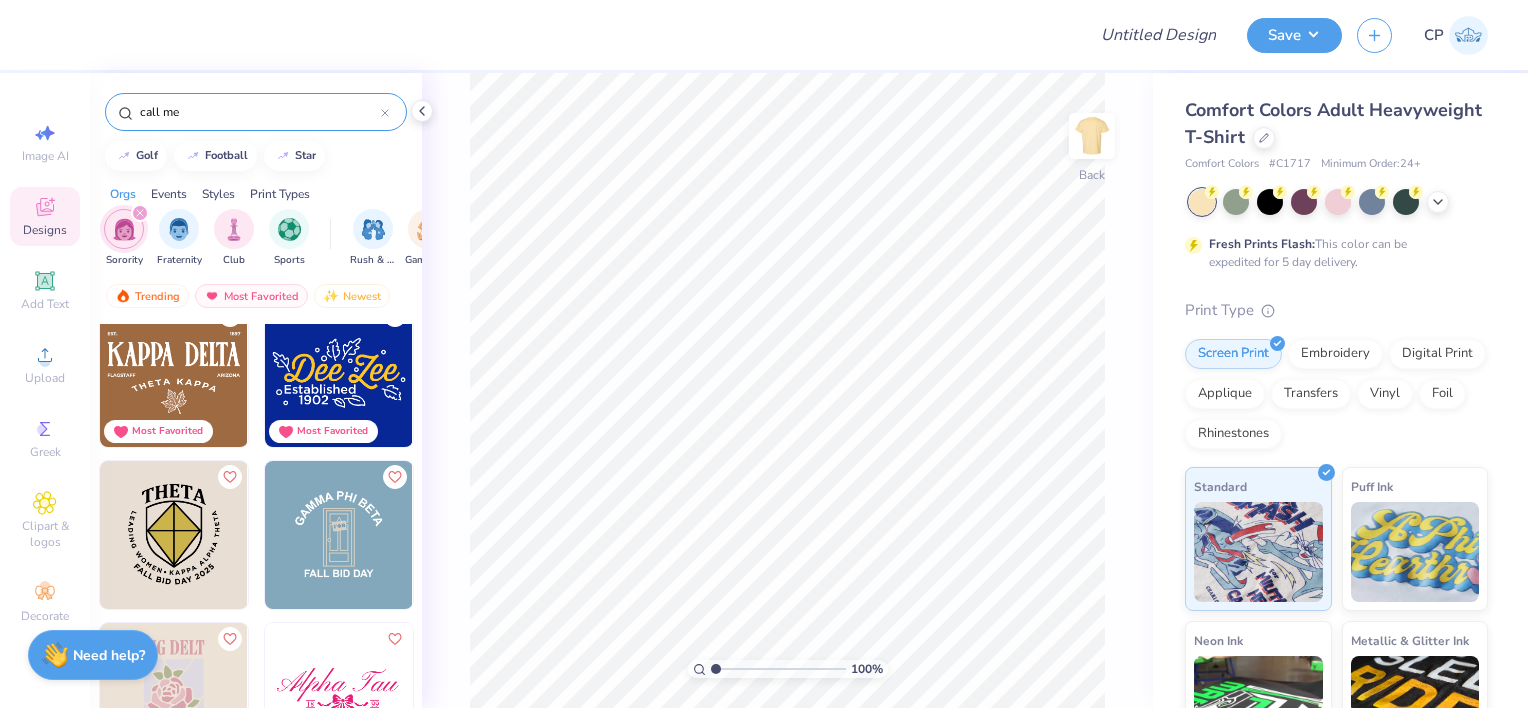 scroll, scrollTop: 0, scrollLeft: 0, axis: both 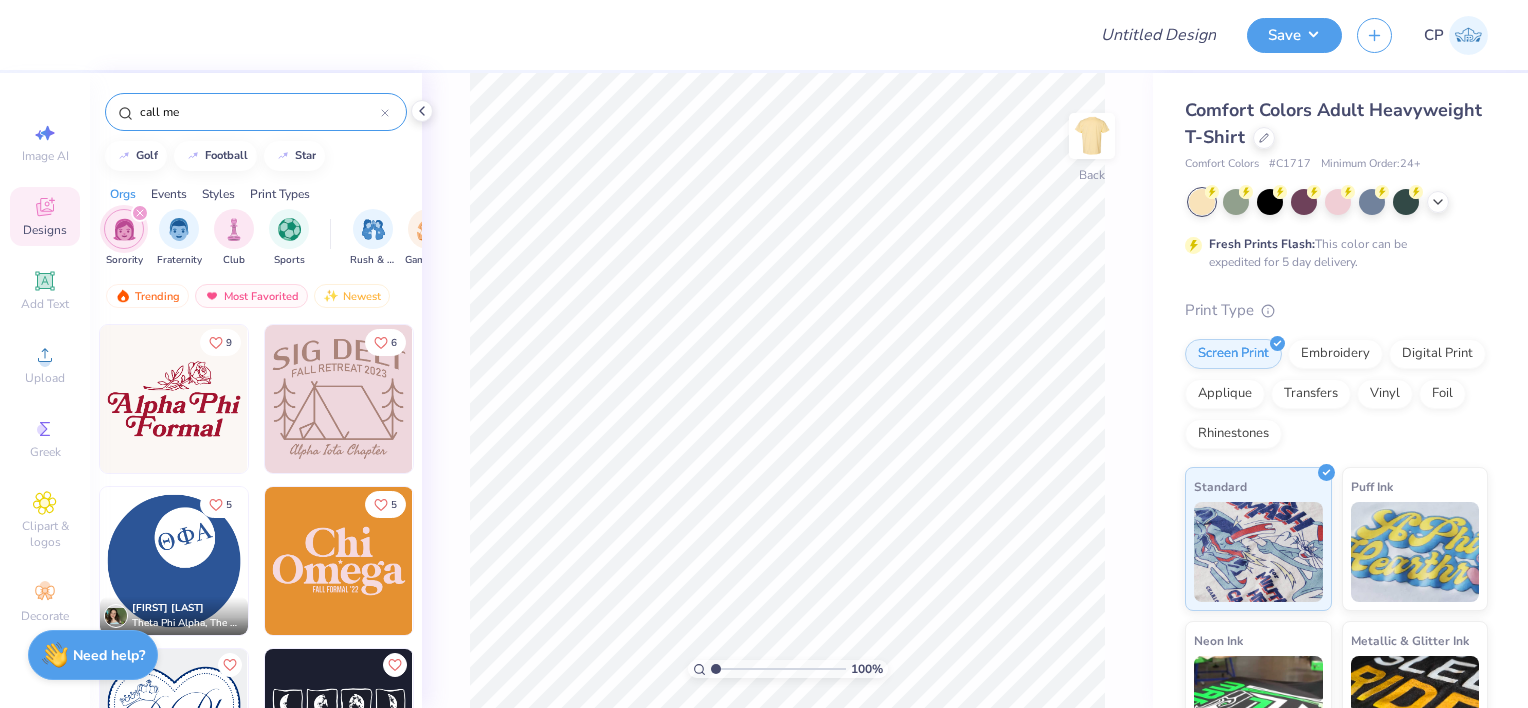 click at bounding box center [140, 213] 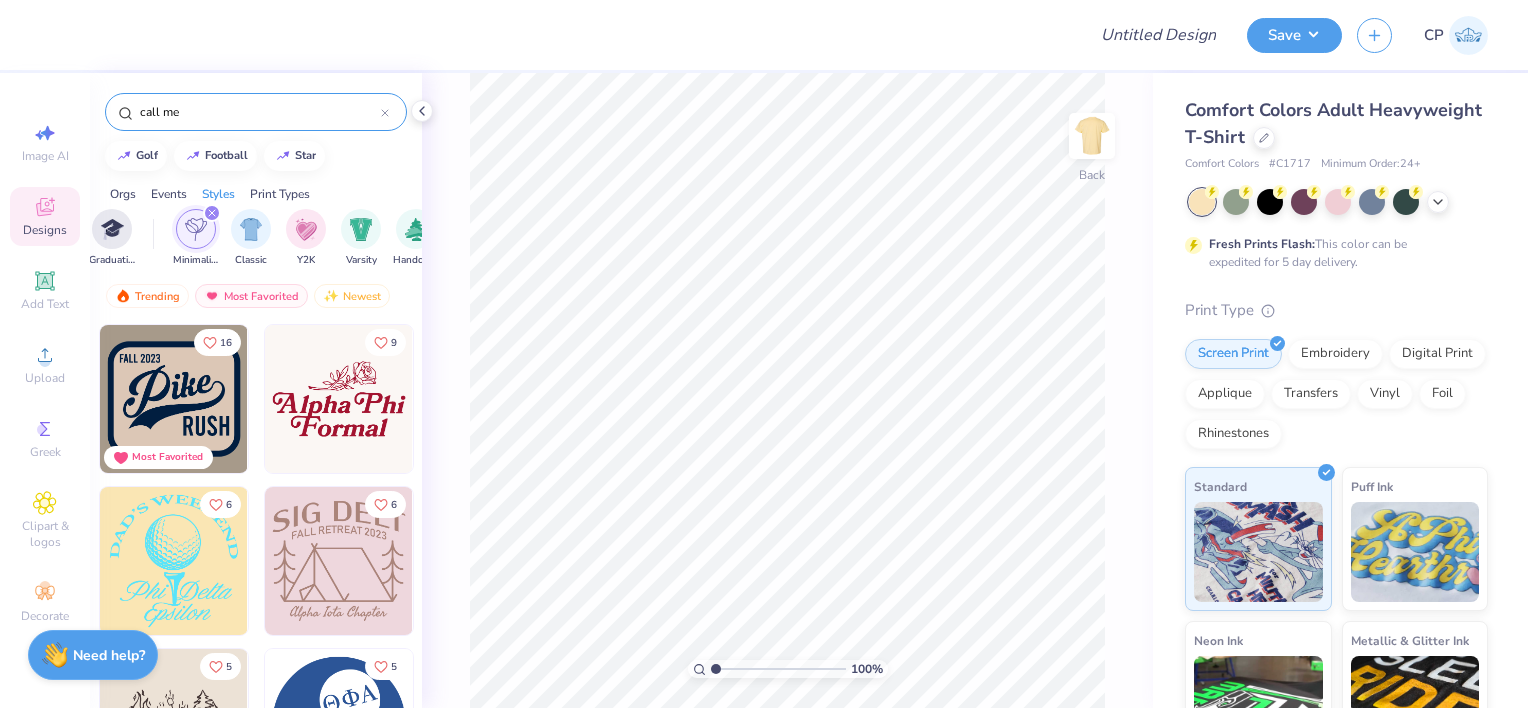 scroll, scrollTop: 0, scrollLeft: 976, axis: horizontal 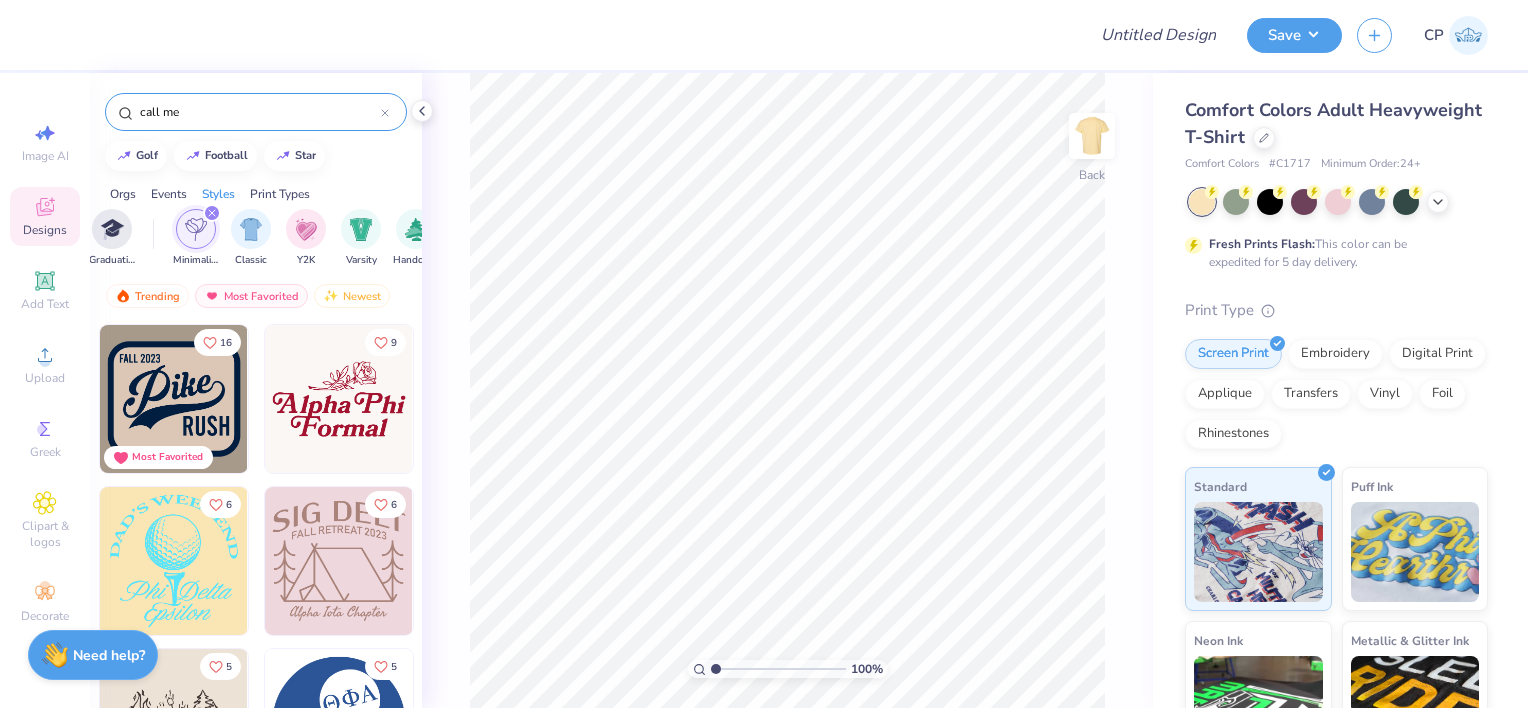 click at bounding box center [212, 213] 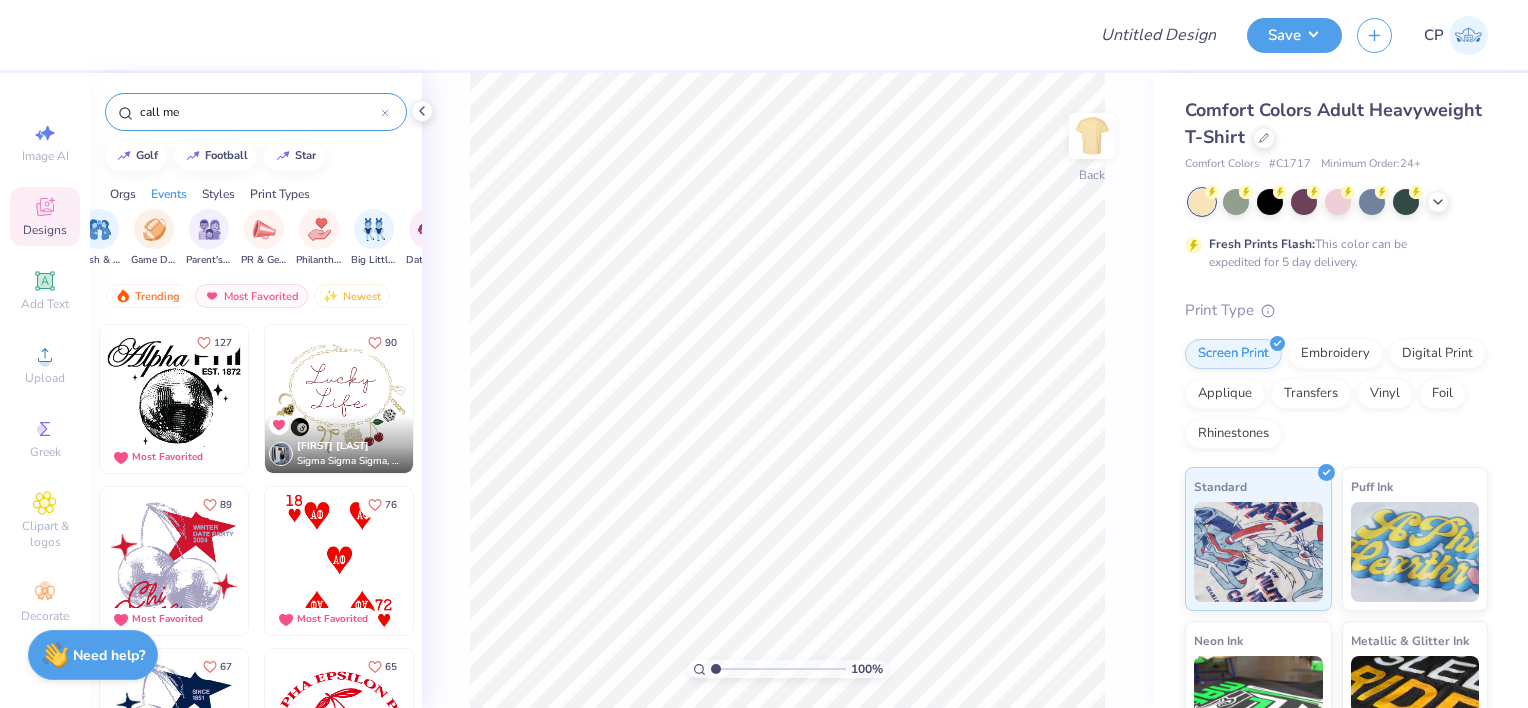 scroll, scrollTop: 0, scrollLeft: 0, axis: both 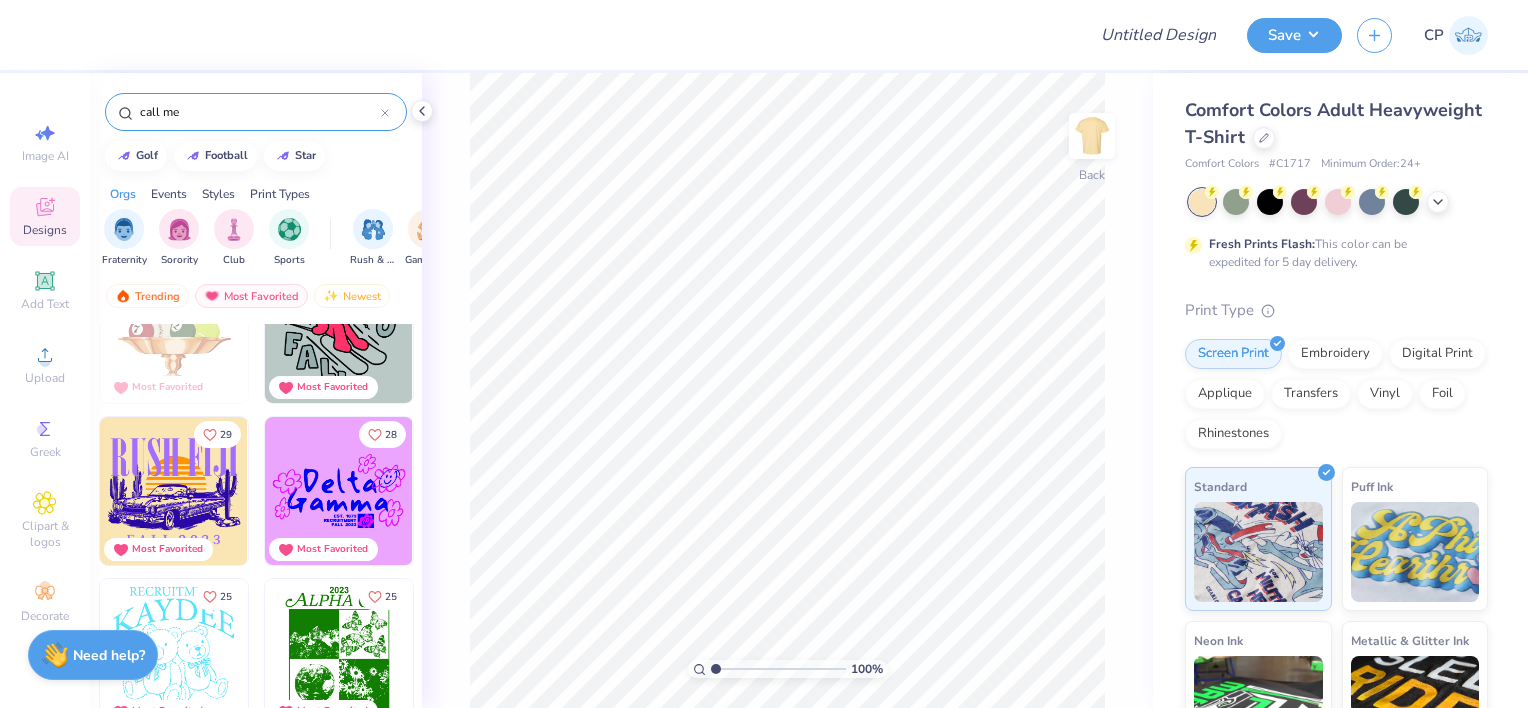 click on "call me" at bounding box center (259, 112) 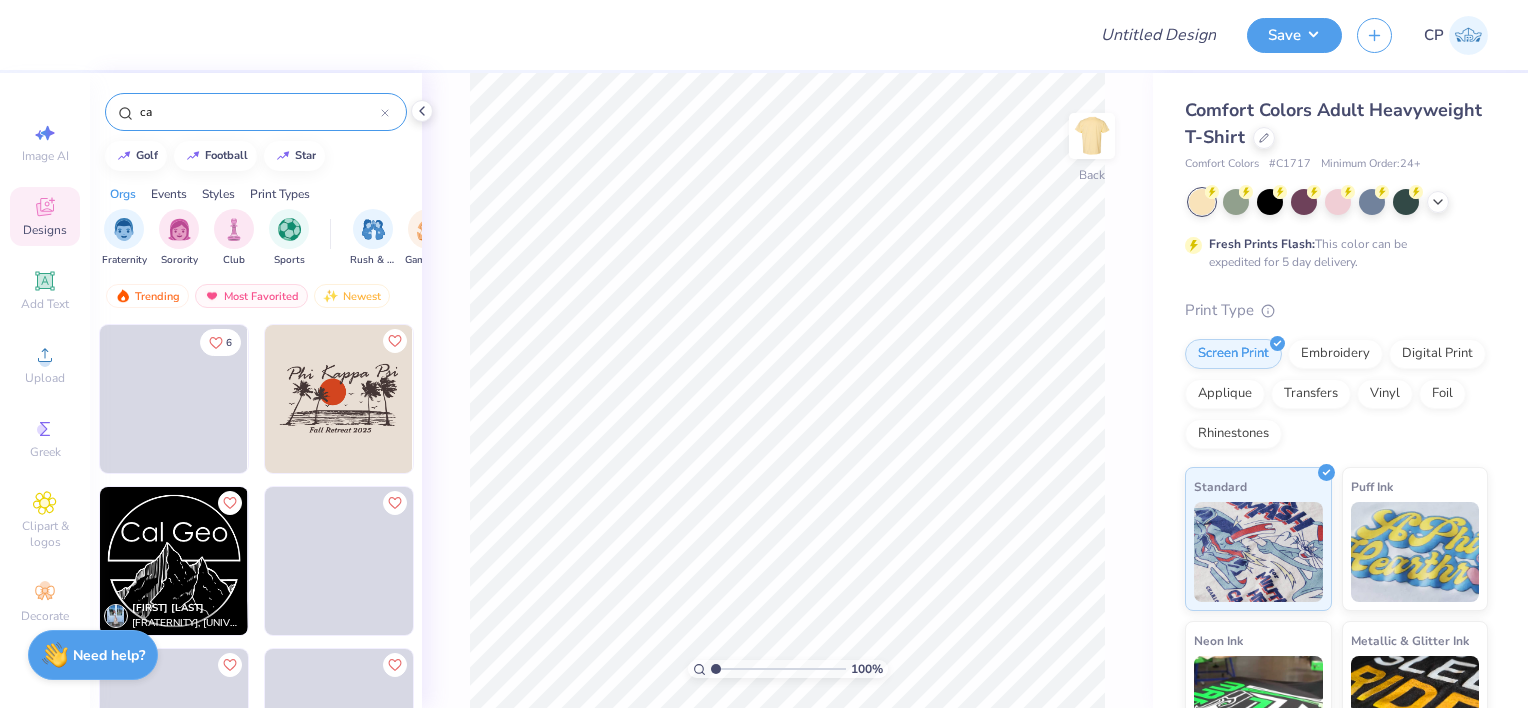 type on "c" 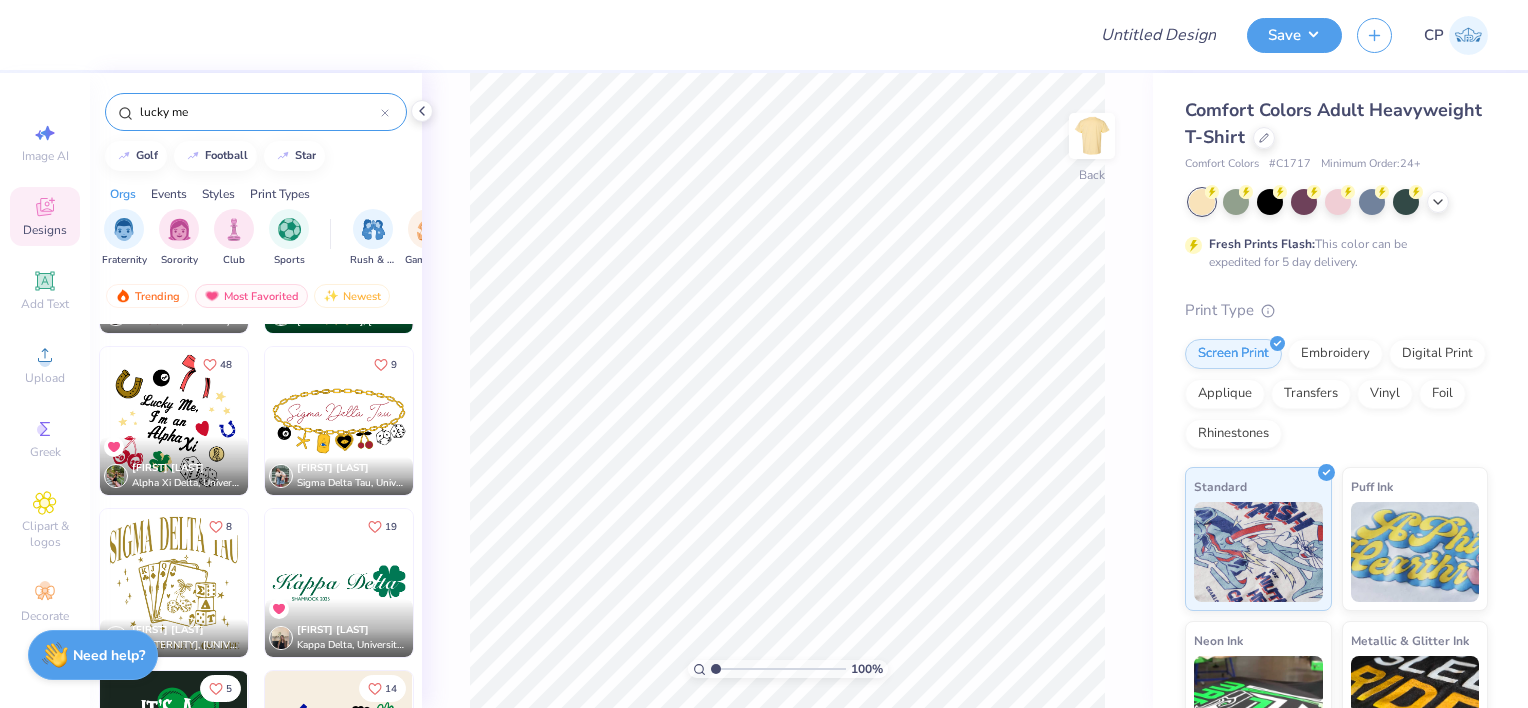 scroll, scrollTop: 1177, scrollLeft: 0, axis: vertical 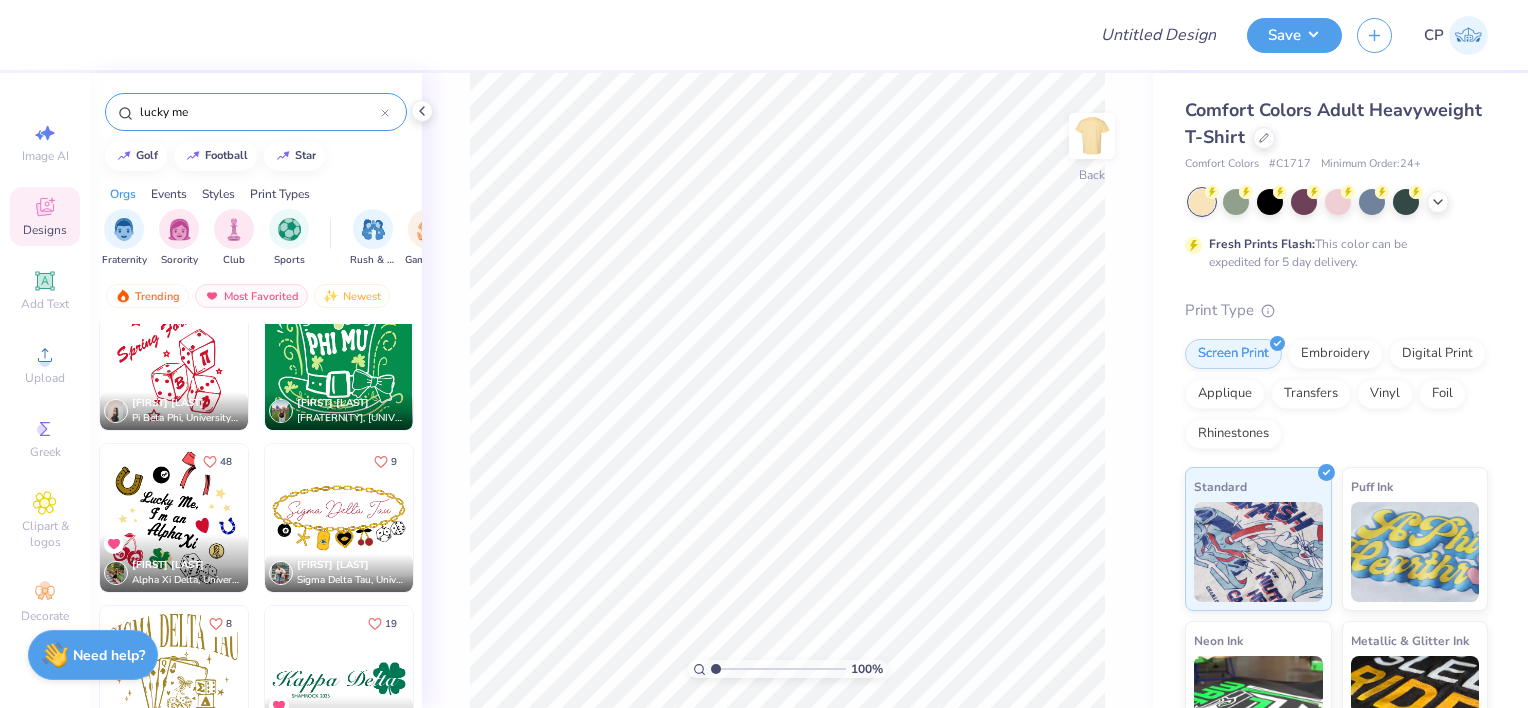type on "lucky me" 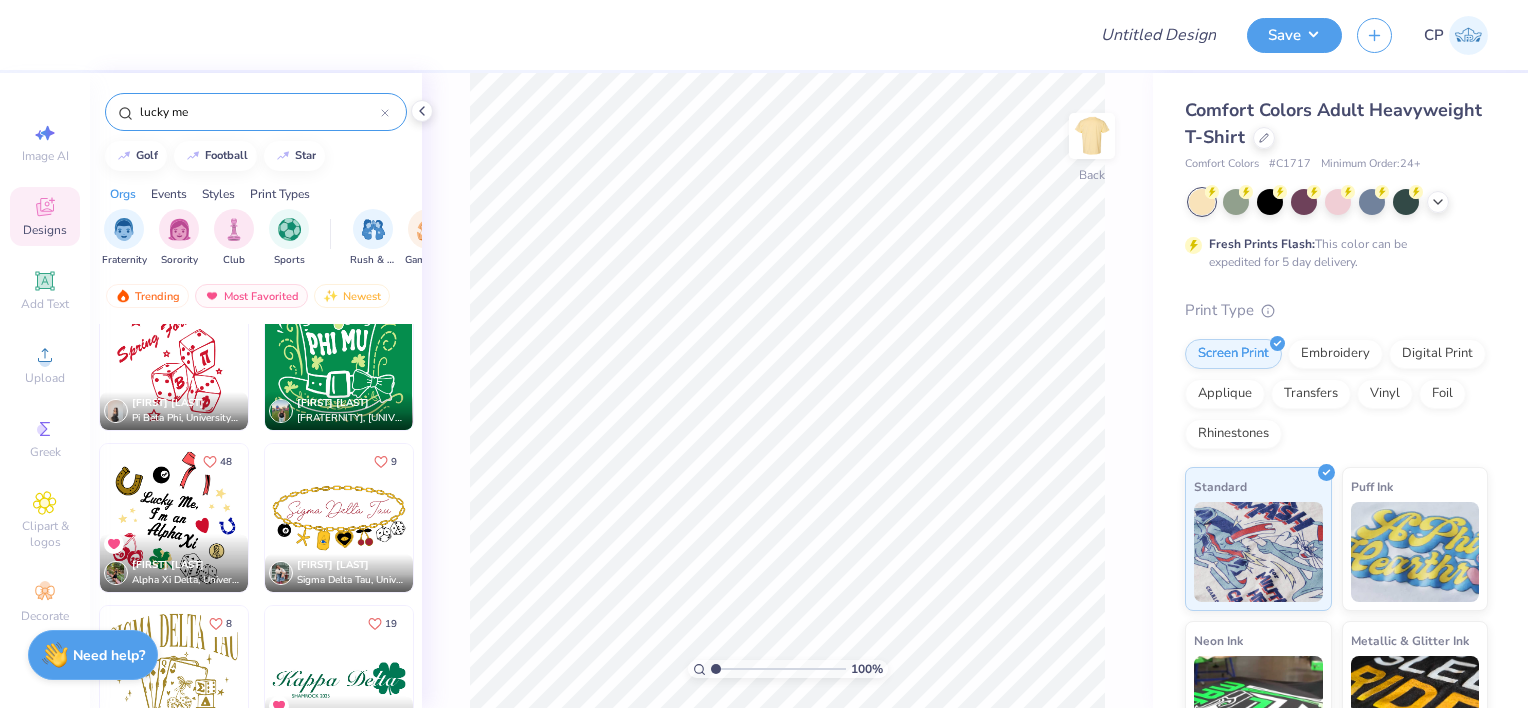 click at bounding box center (174, 518) 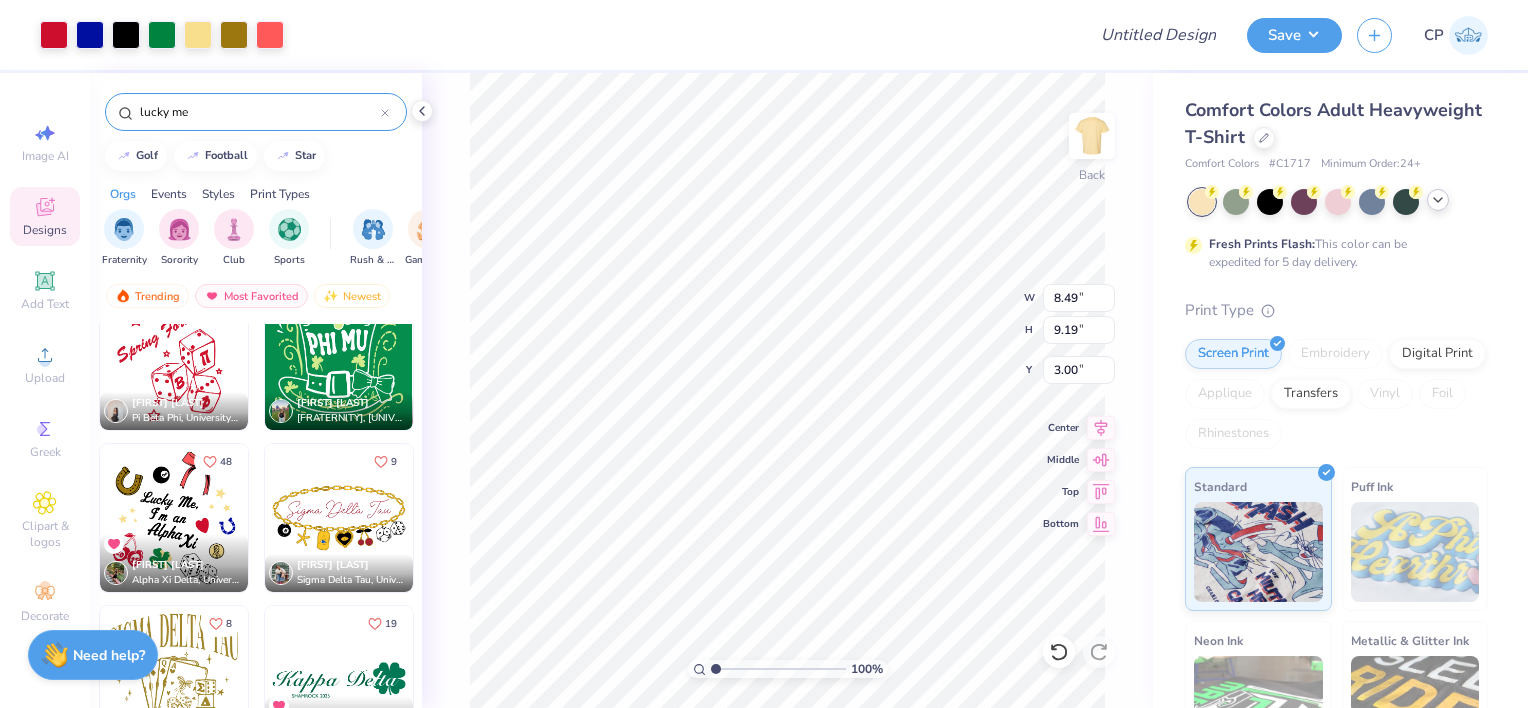 click 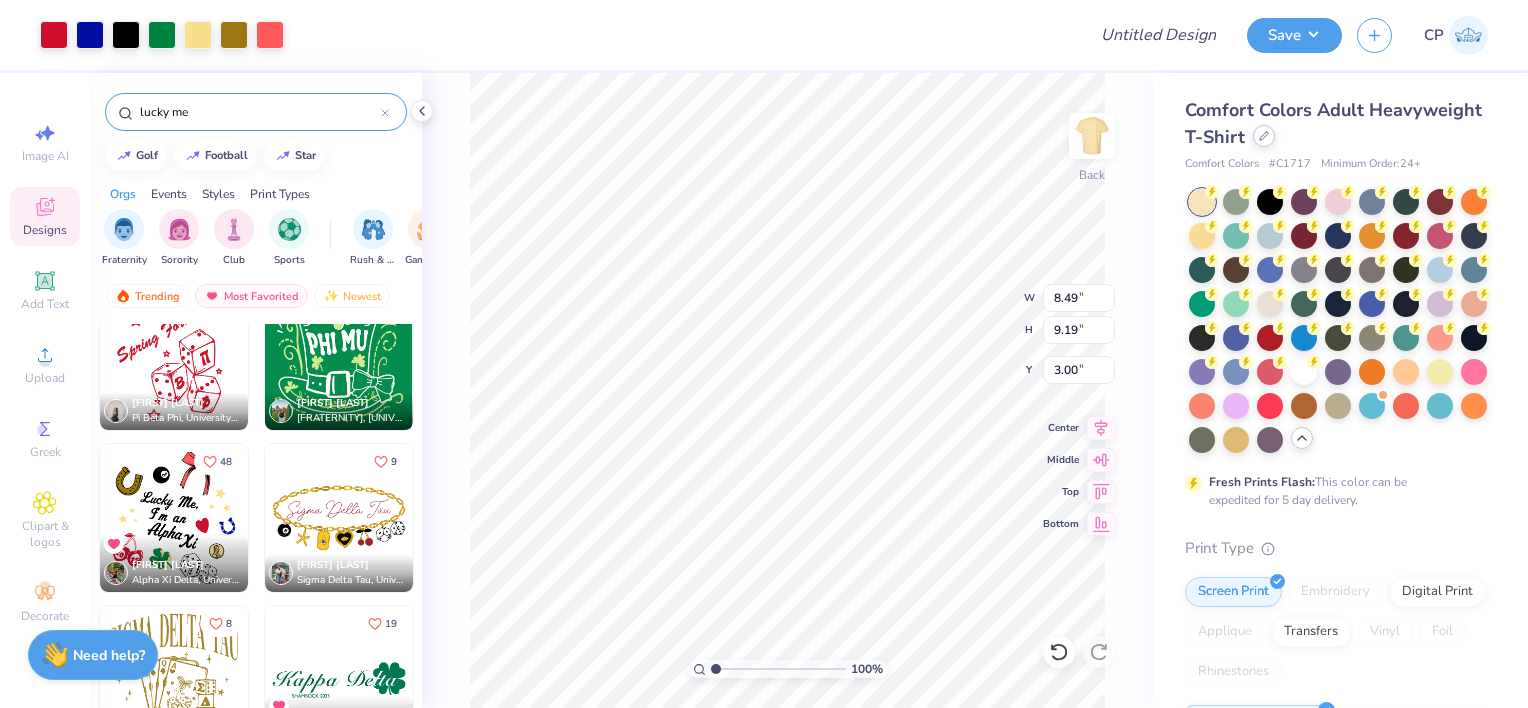 click 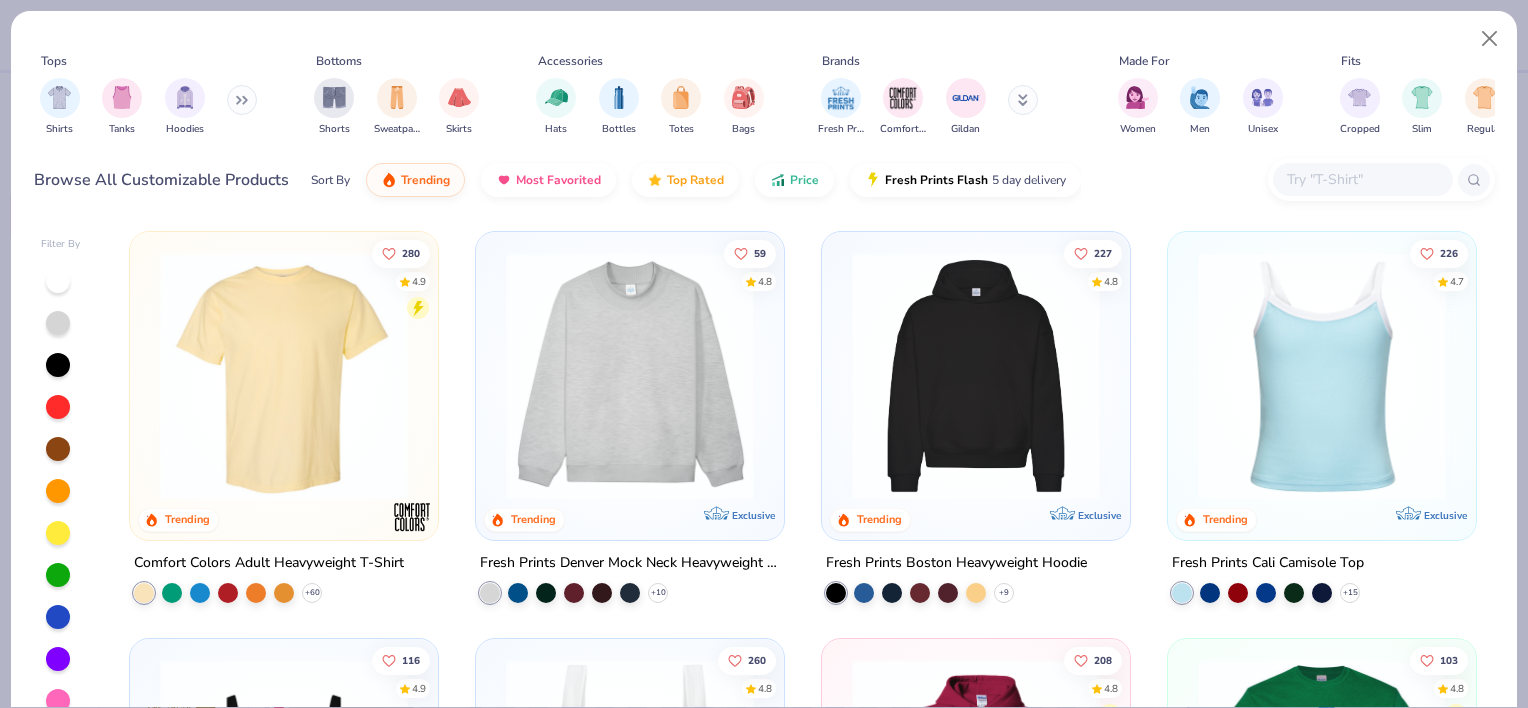 click at bounding box center [1362, 179] 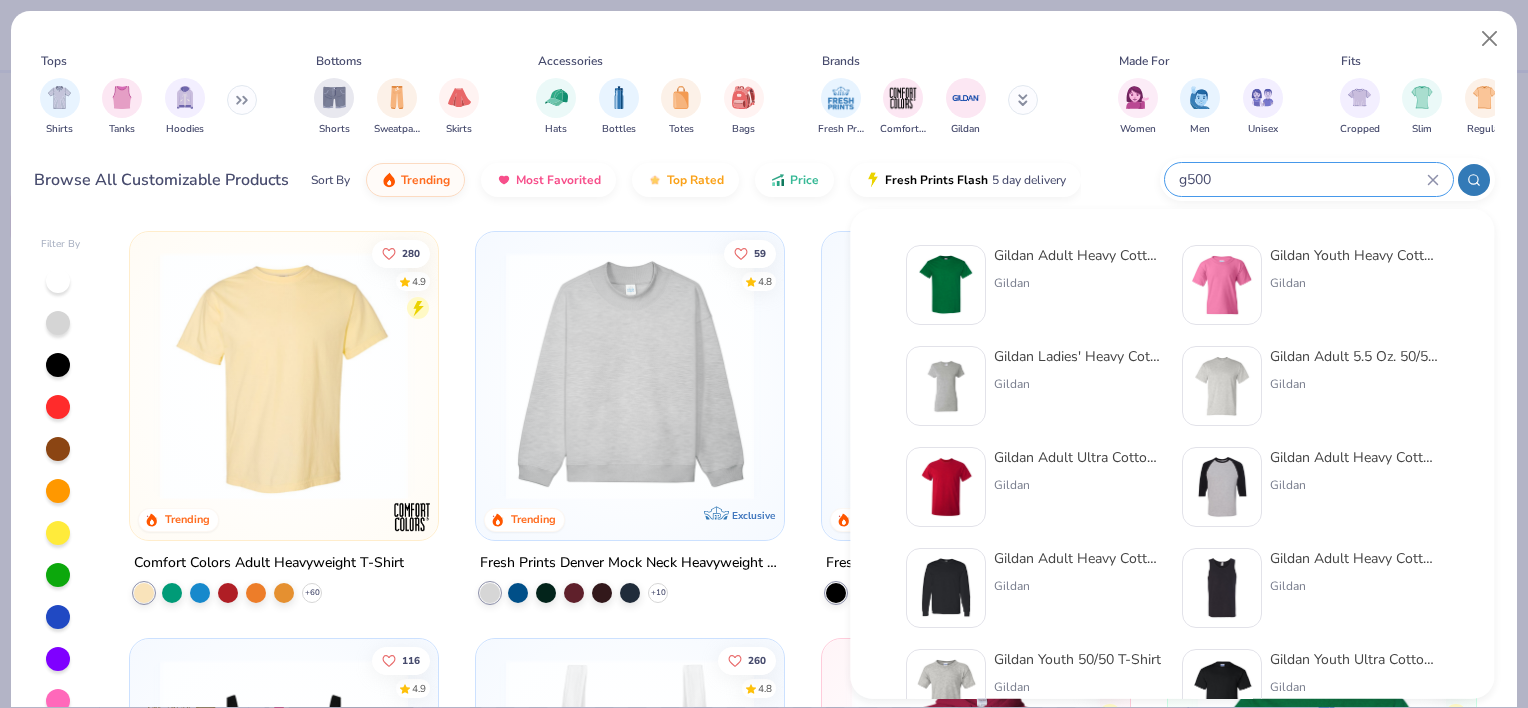 type on "g500" 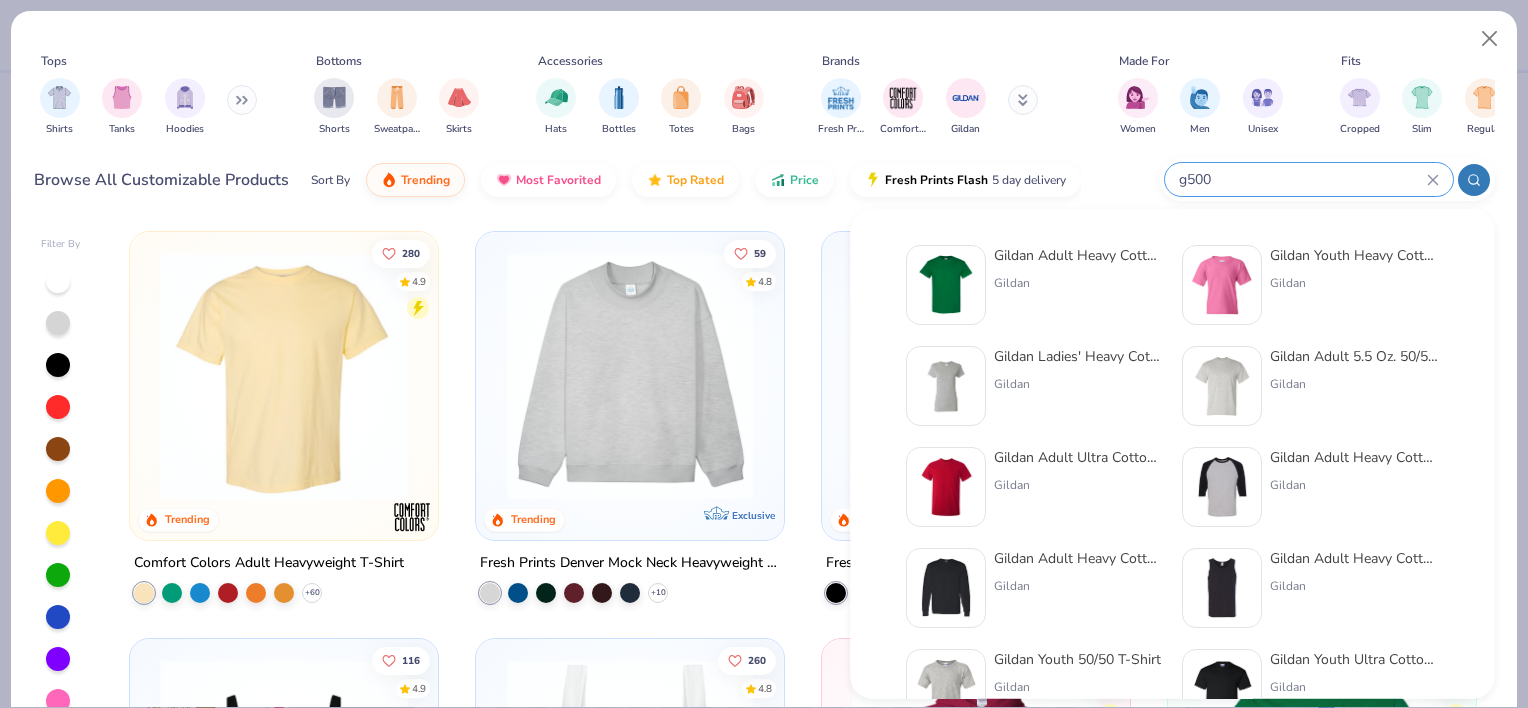 click on "Gildan Adult Heavy Cotton T-Shirt" at bounding box center [1078, 255] 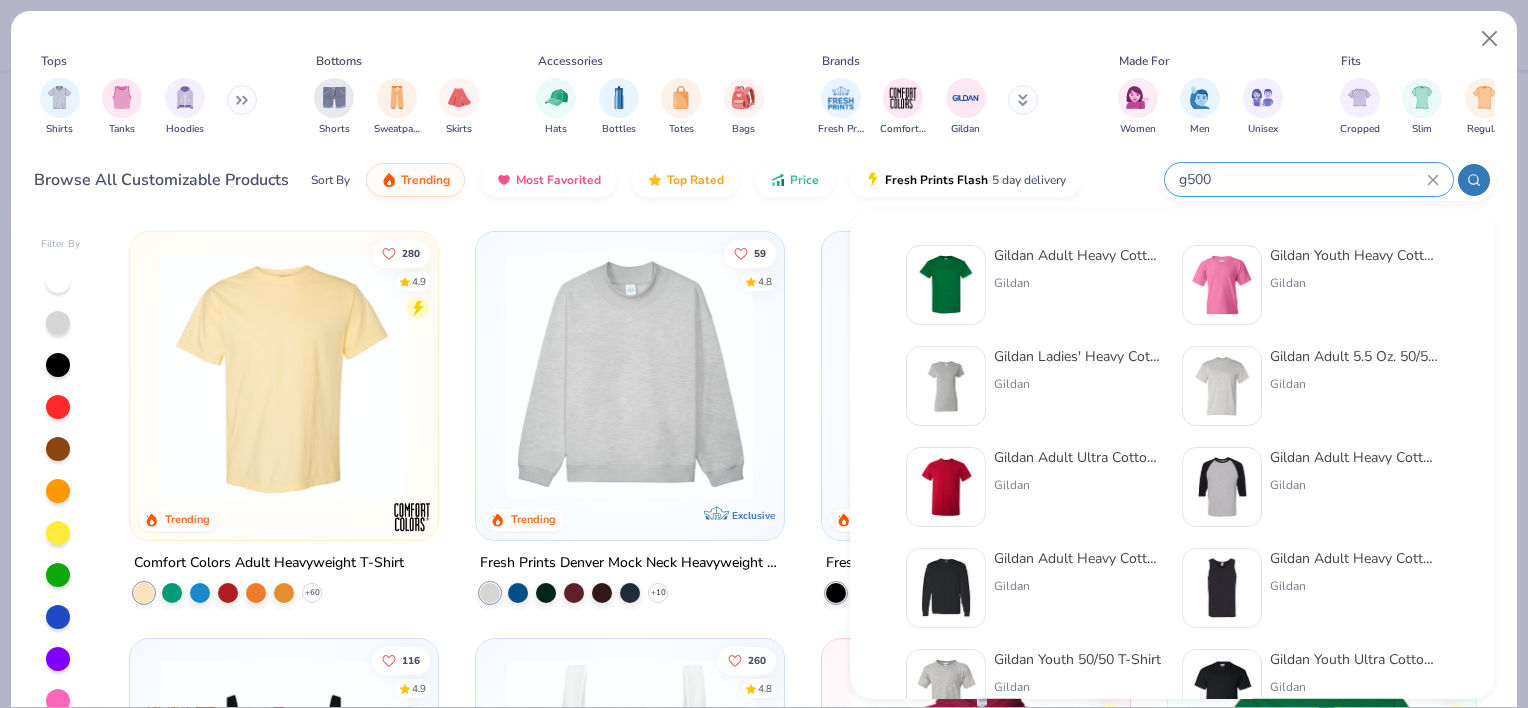 type 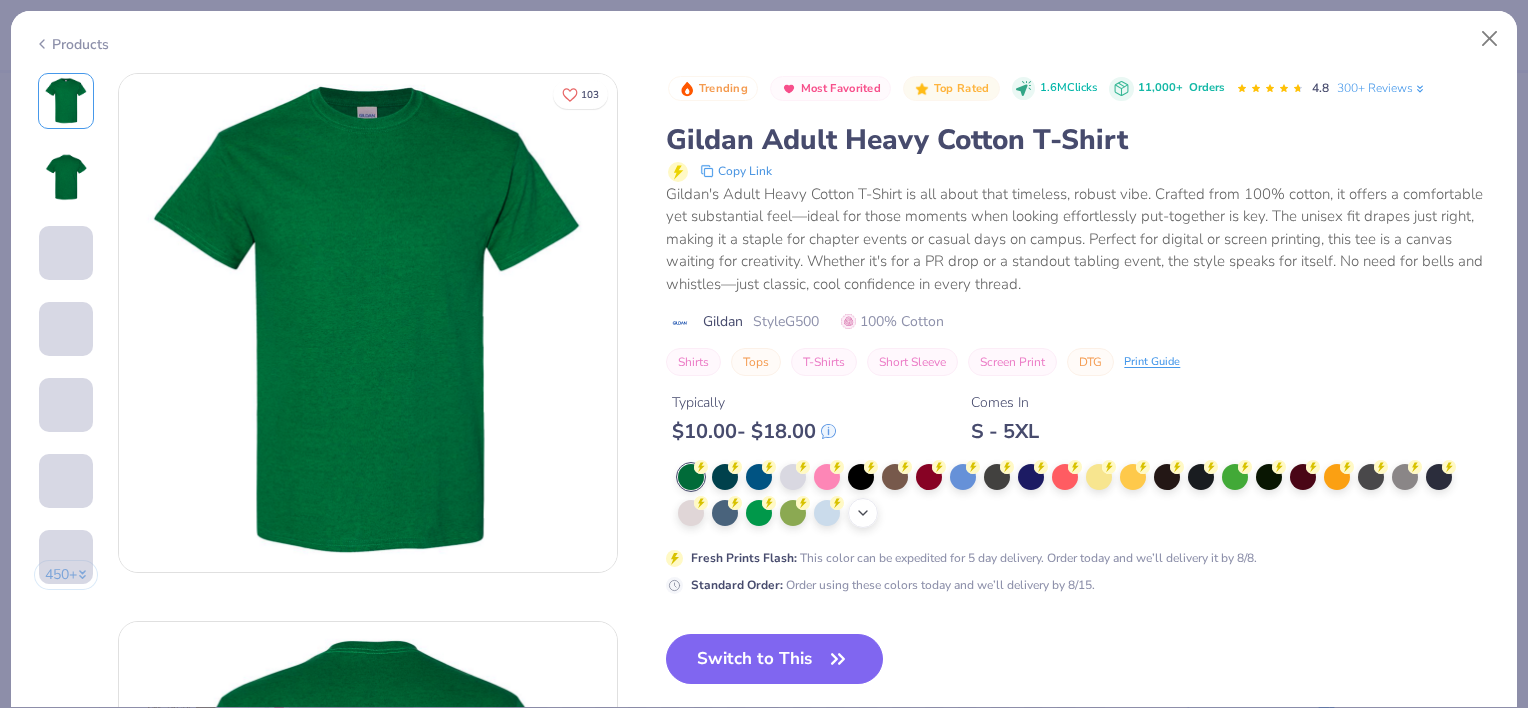 click 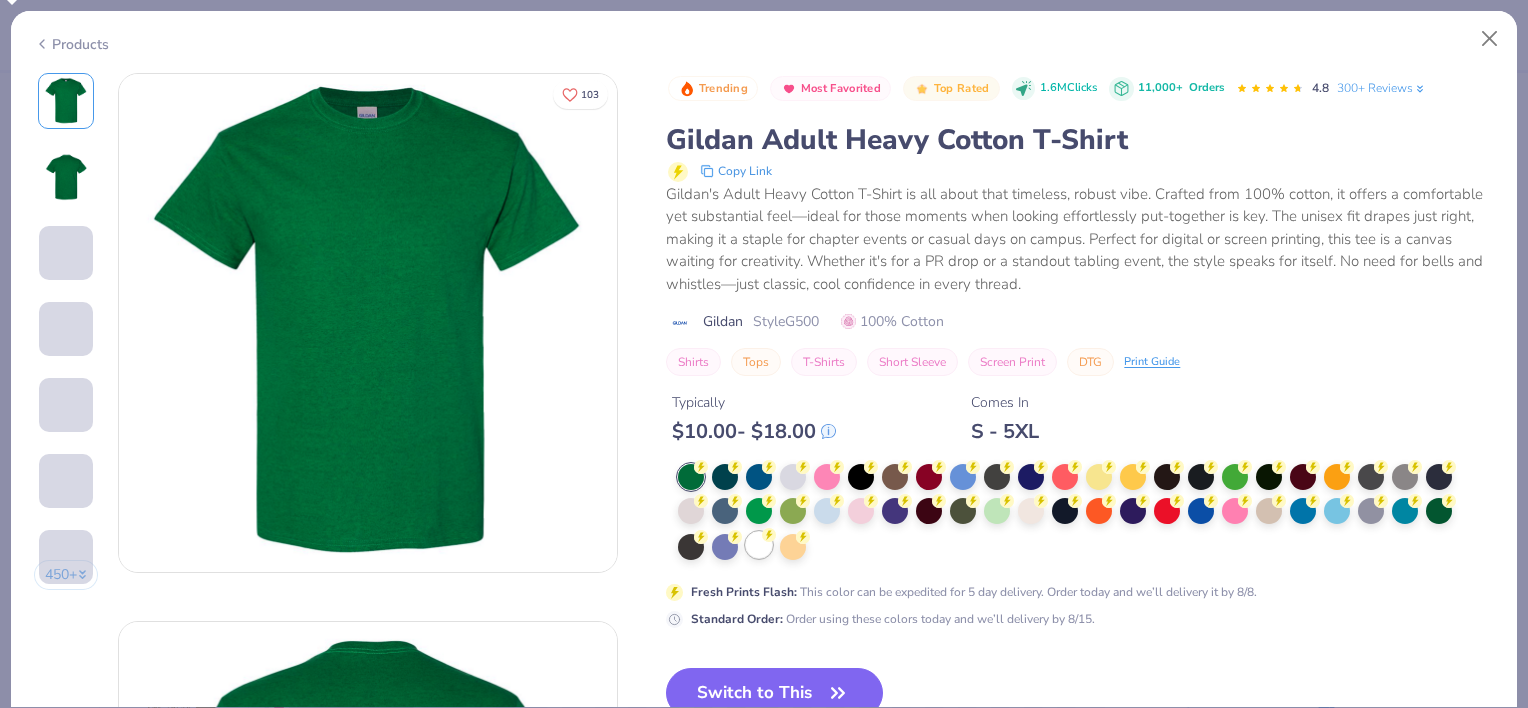 click at bounding box center (759, 545) 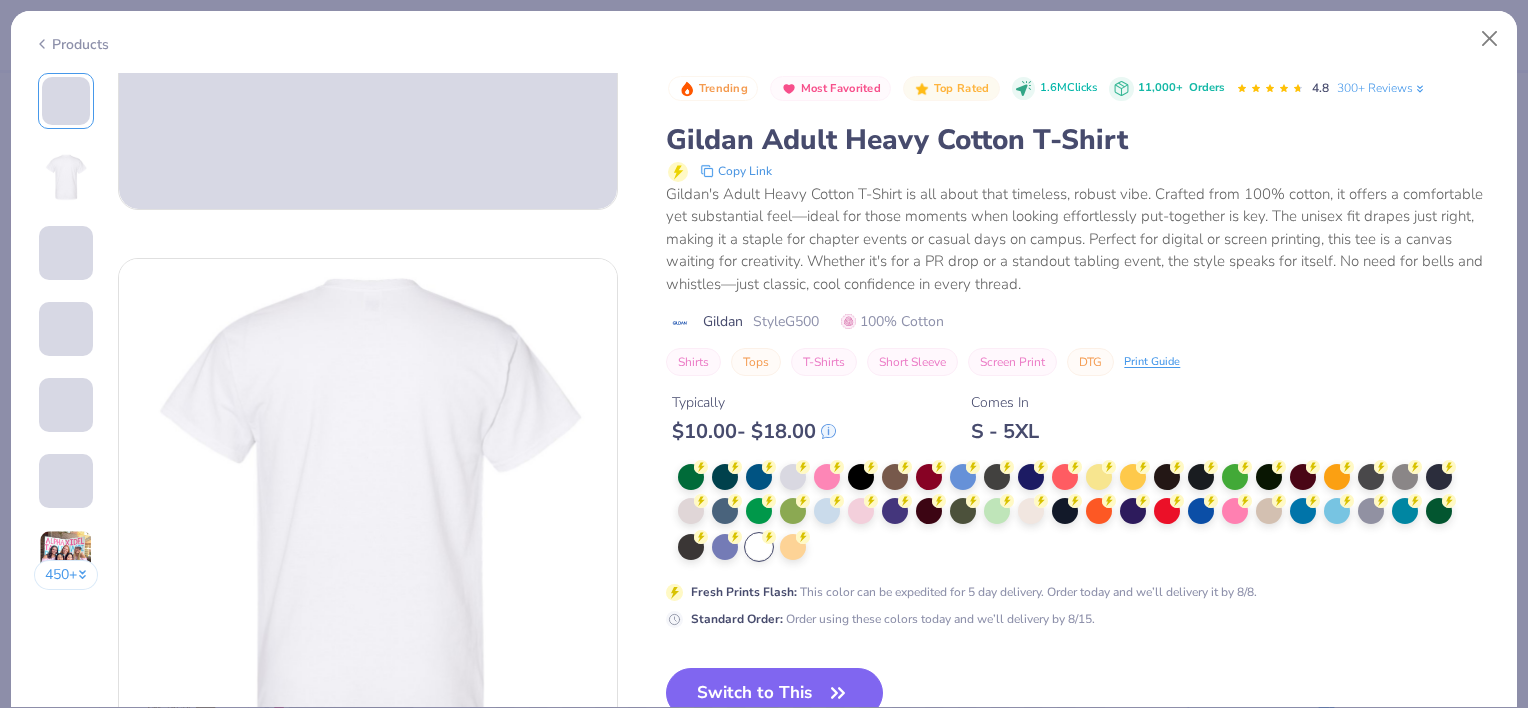 scroll, scrollTop: 364, scrollLeft: 0, axis: vertical 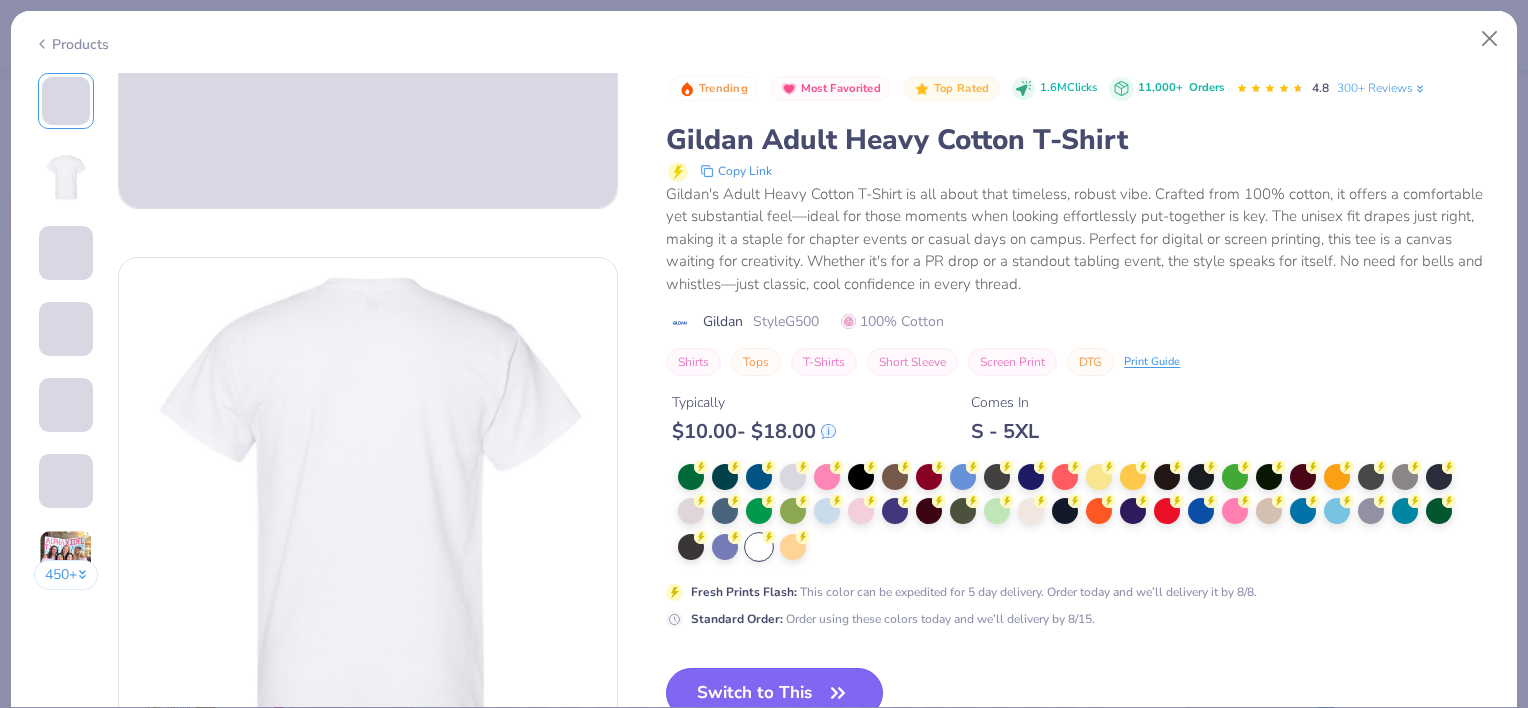 click on "Switch to This" at bounding box center (774, 693) 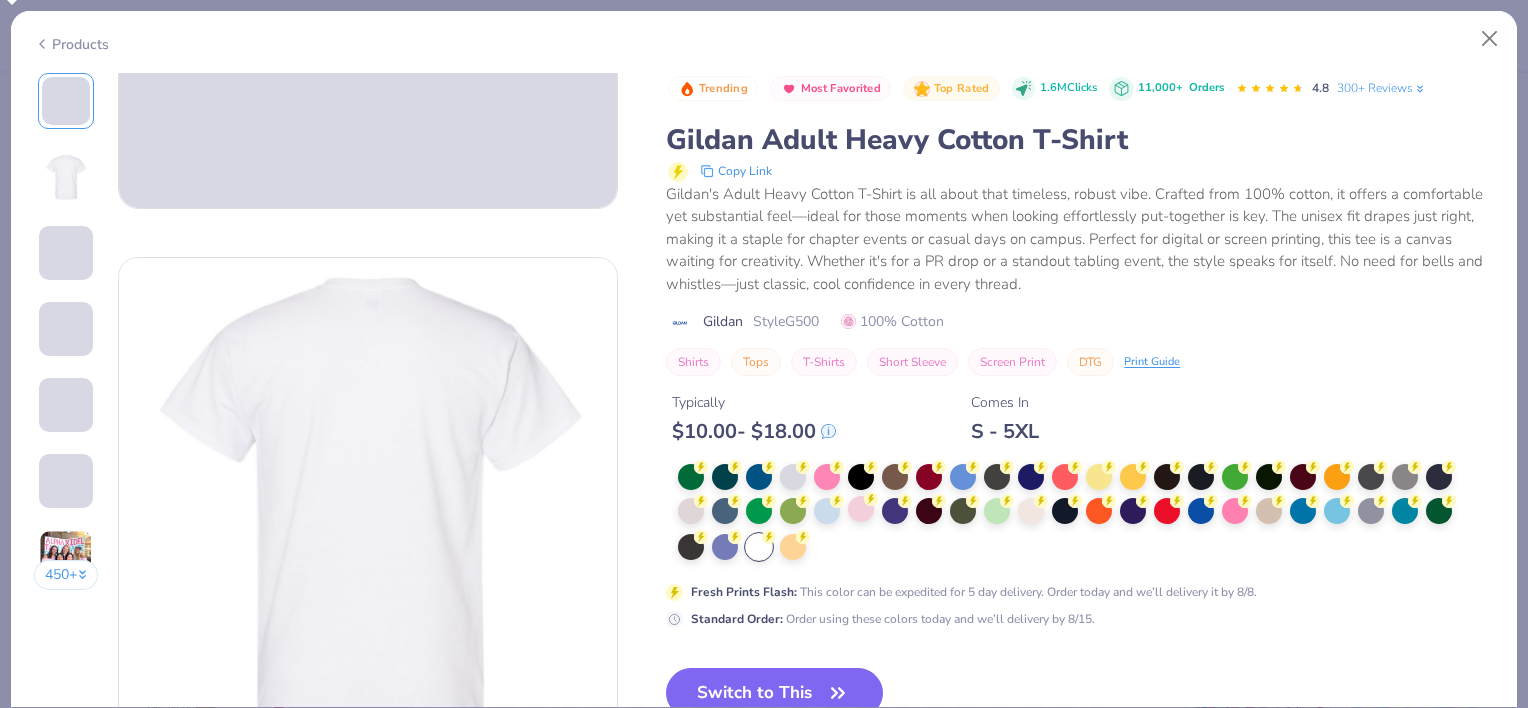 scroll, scrollTop: 0, scrollLeft: 0, axis: both 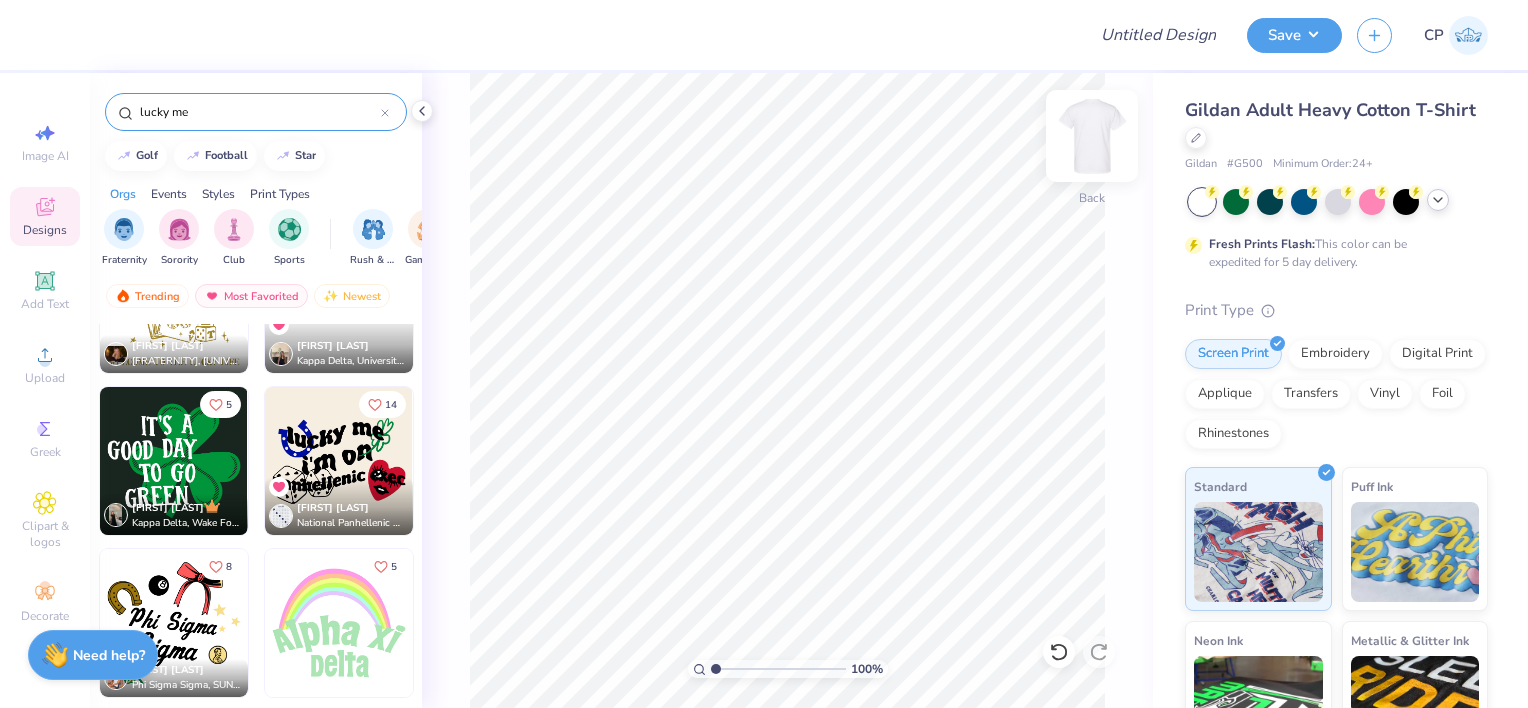 click at bounding box center (1092, 136) 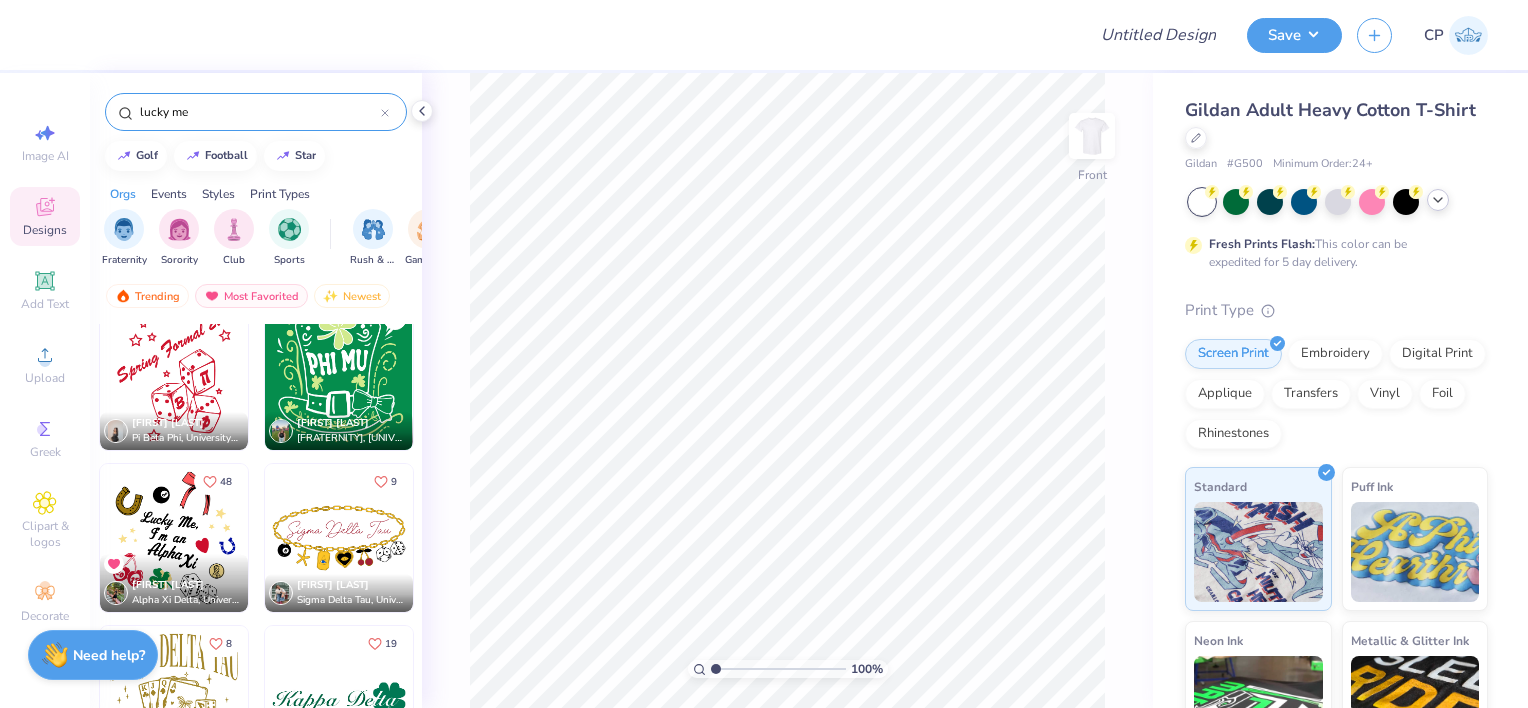 scroll, scrollTop: 1158, scrollLeft: 0, axis: vertical 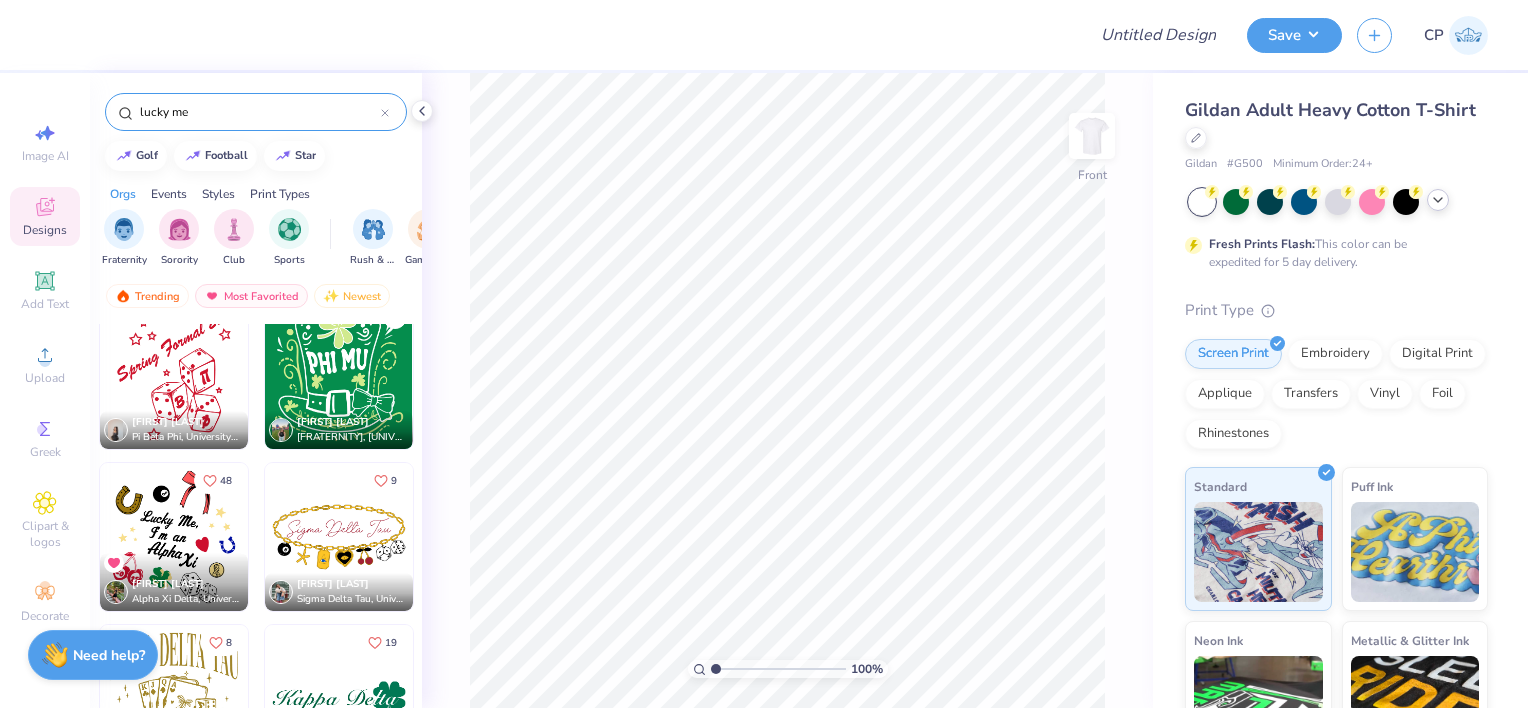 click at bounding box center (174, 537) 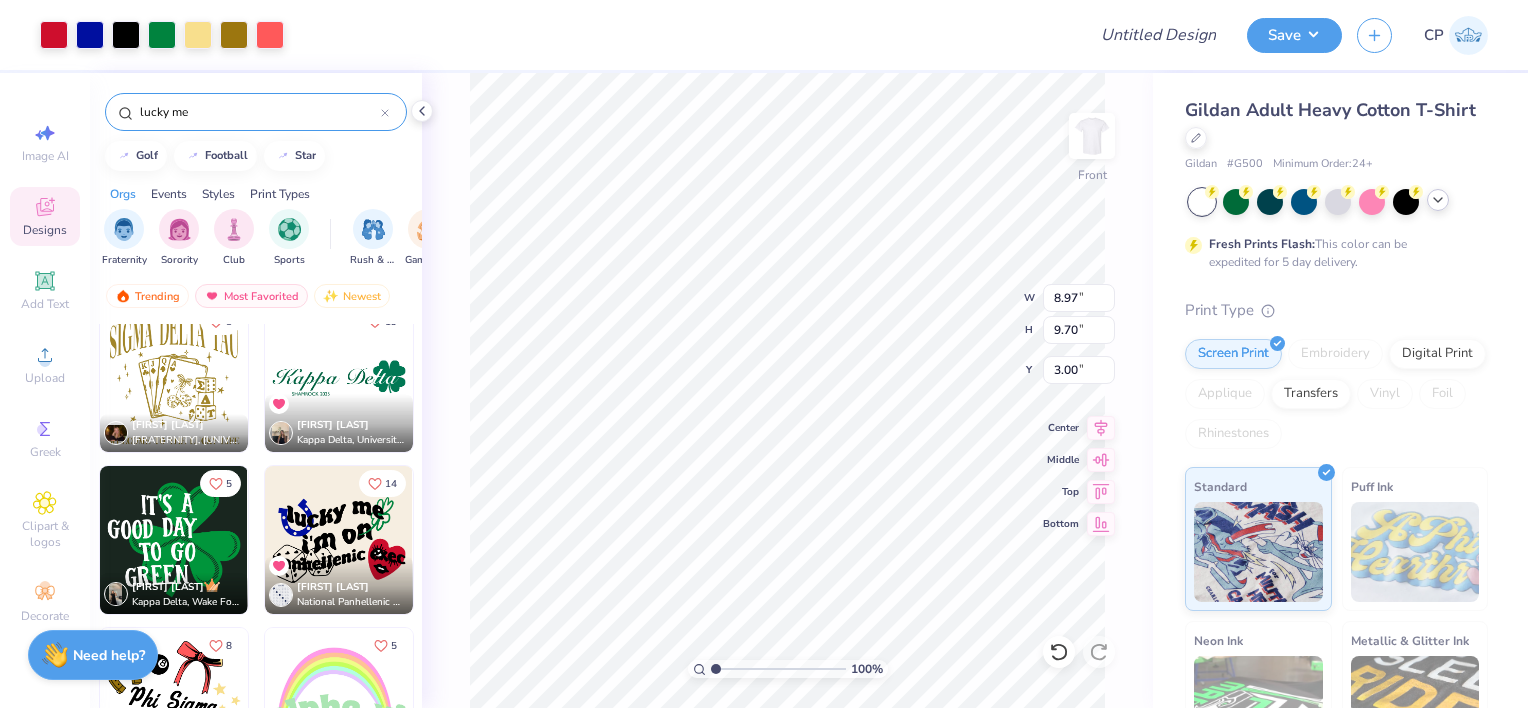 scroll, scrollTop: 1482, scrollLeft: 0, axis: vertical 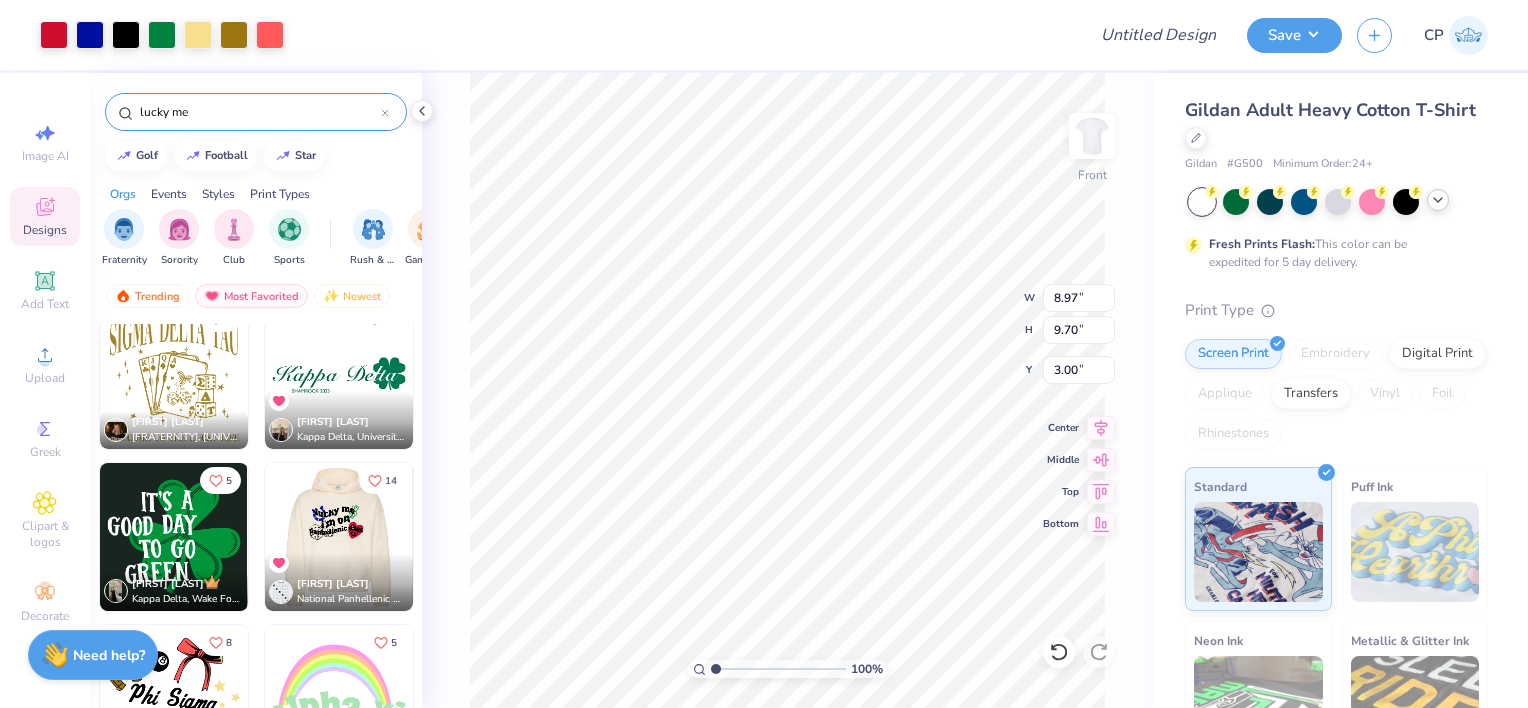 click at bounding box center (338, 537) 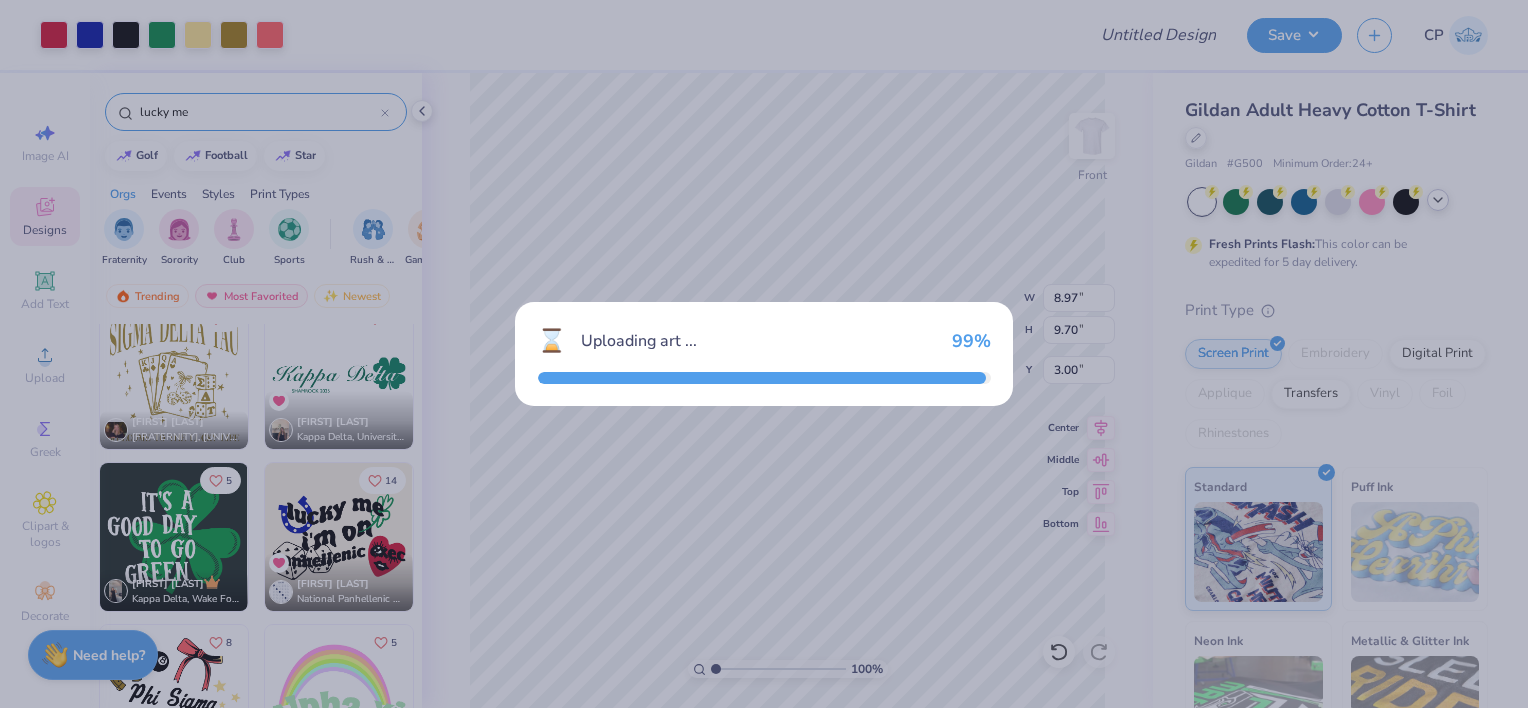 type on "11.73" 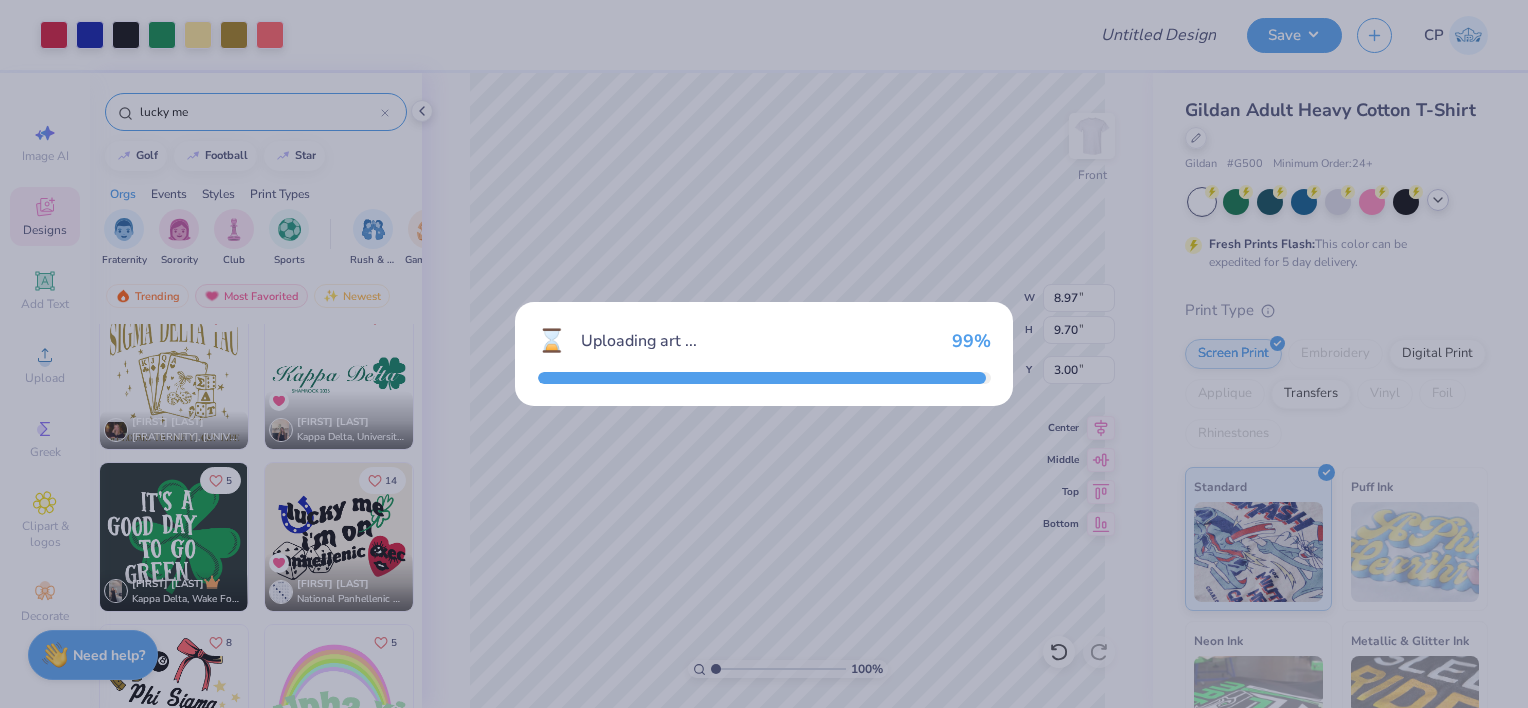 type on "7.58" 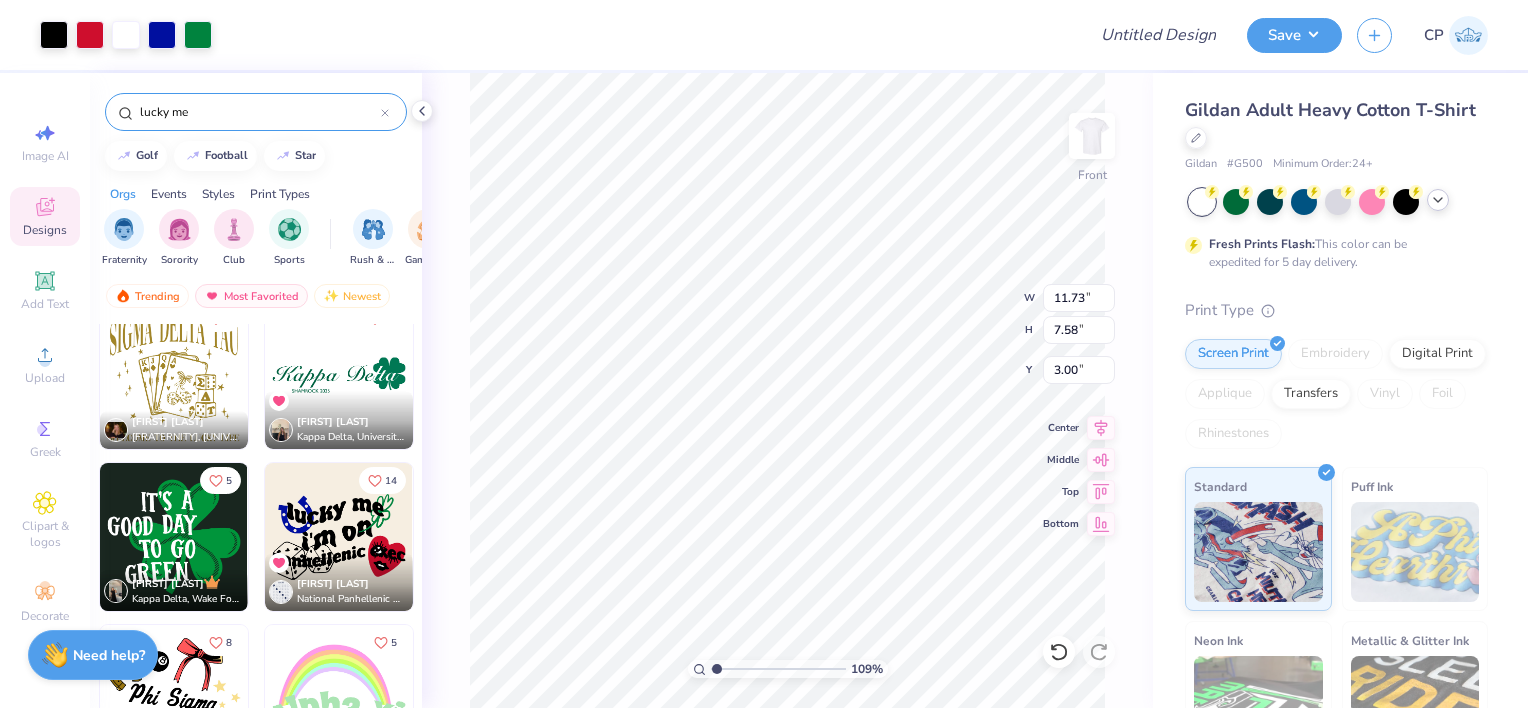 type on "[NUMBER]" 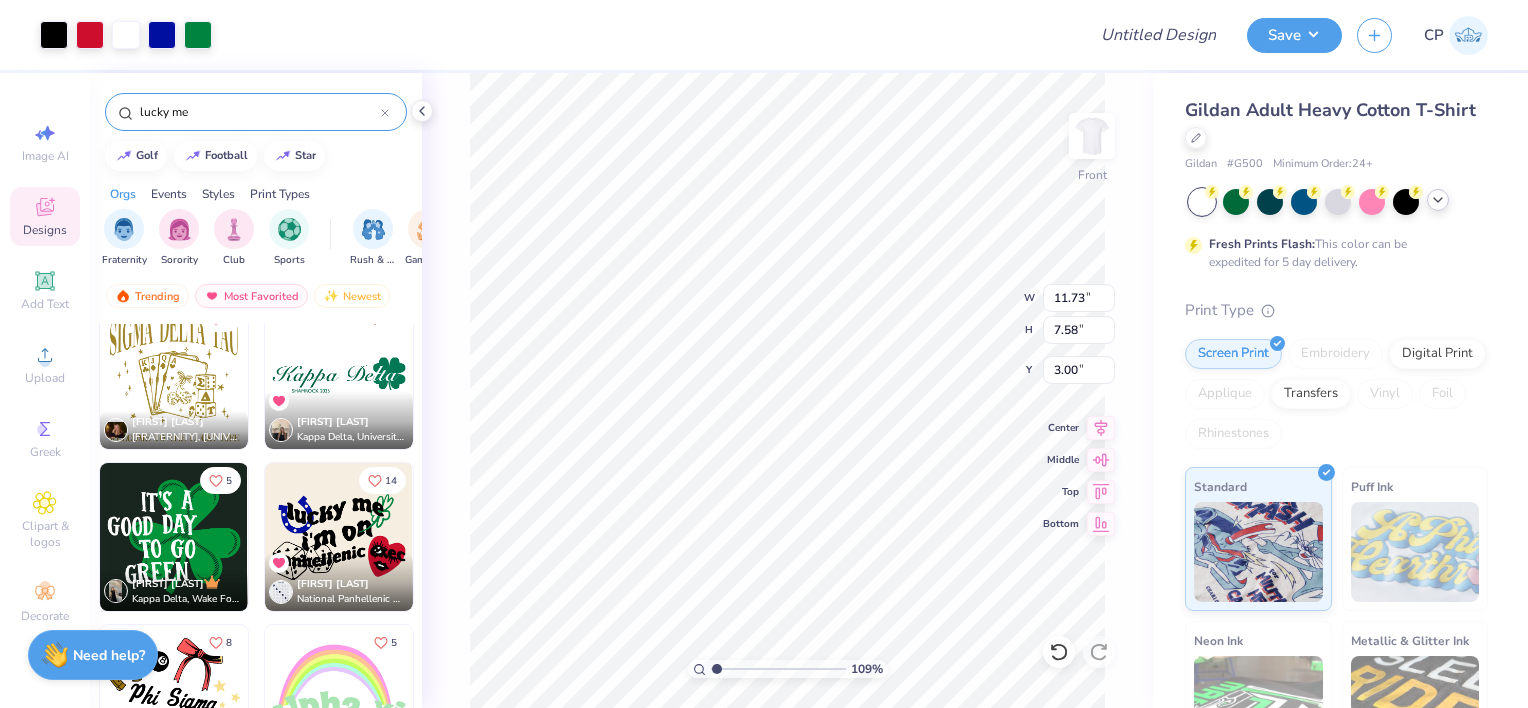 type on "15.27" 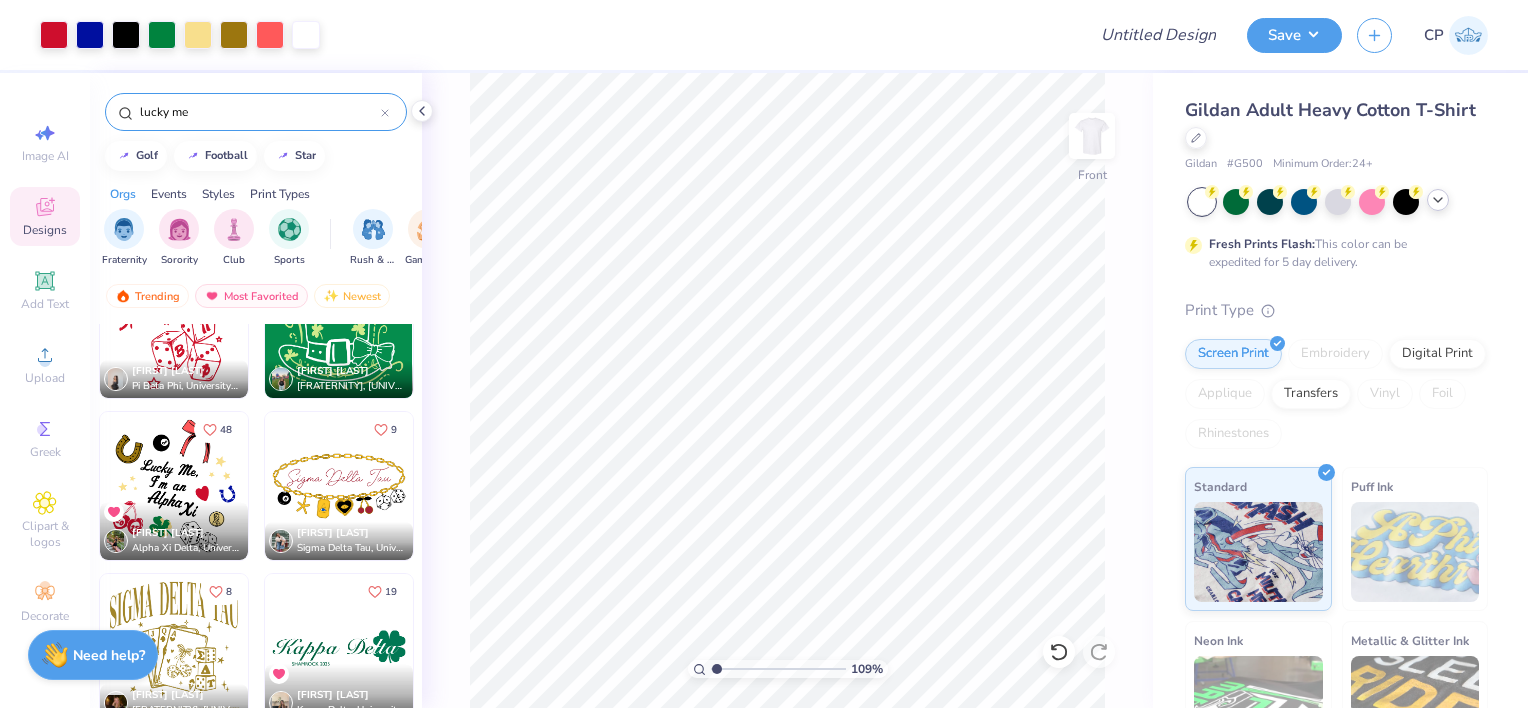 scroll, scrollTop: 1206, scrollLeft: 0, axis: vertical 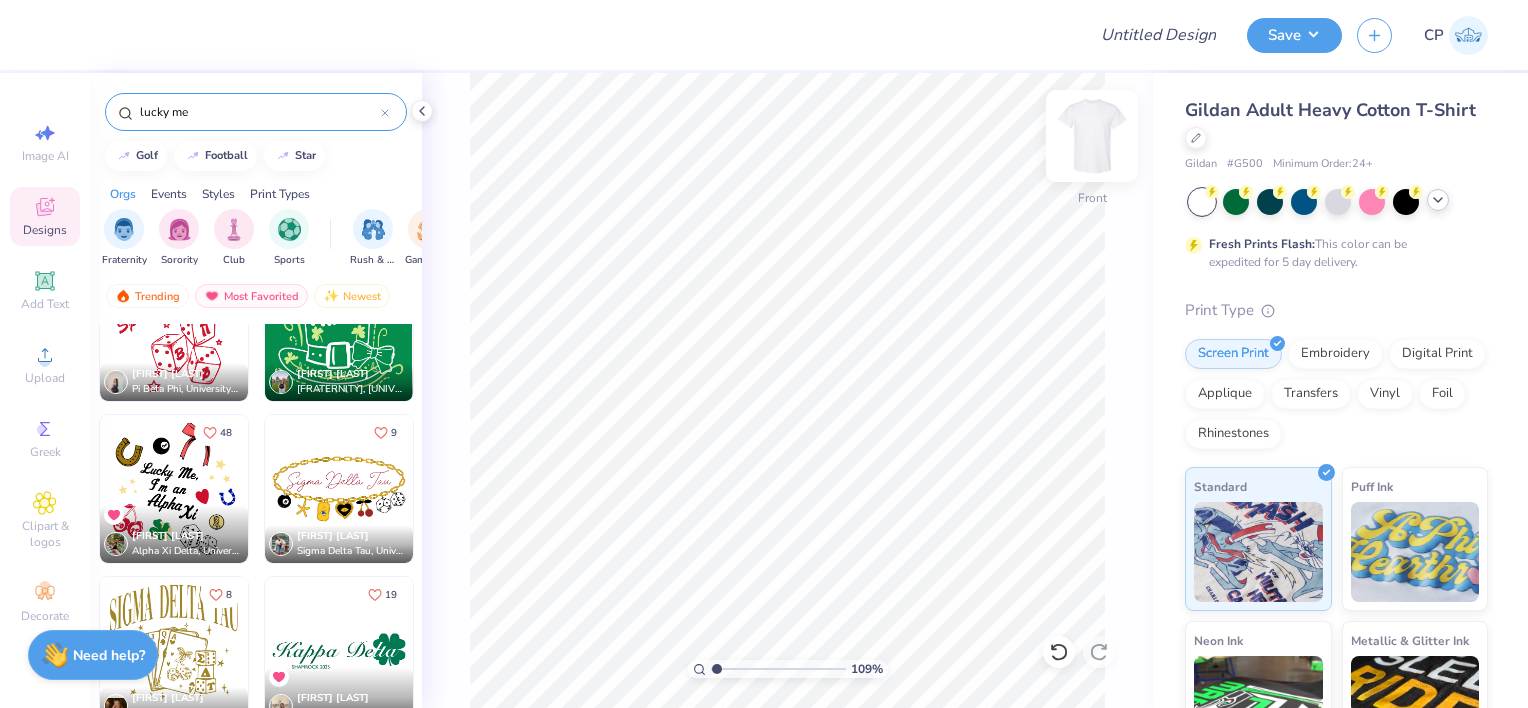 click at bounding box center (1092, 136) 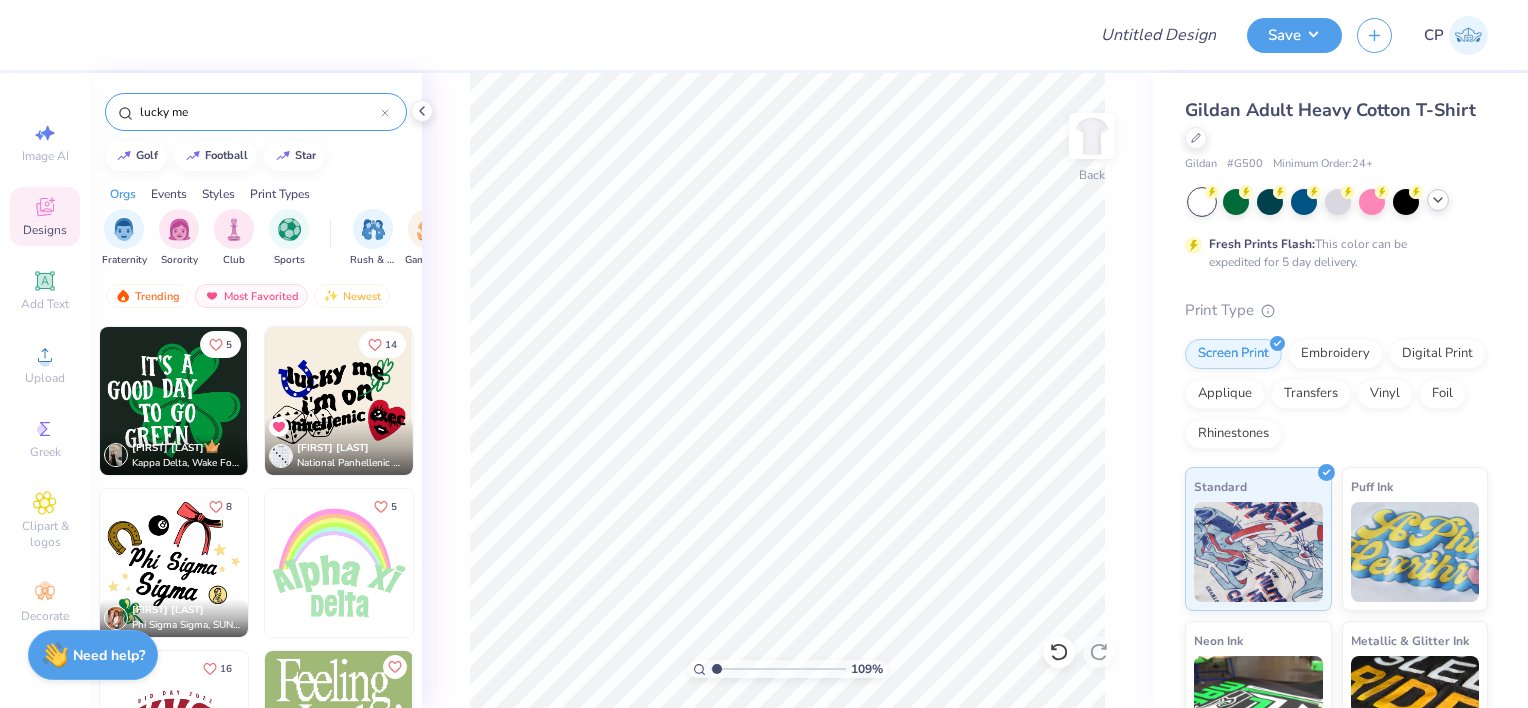 scroll, scrollTop: 1596, scrollLeft: 0, axis: vertical 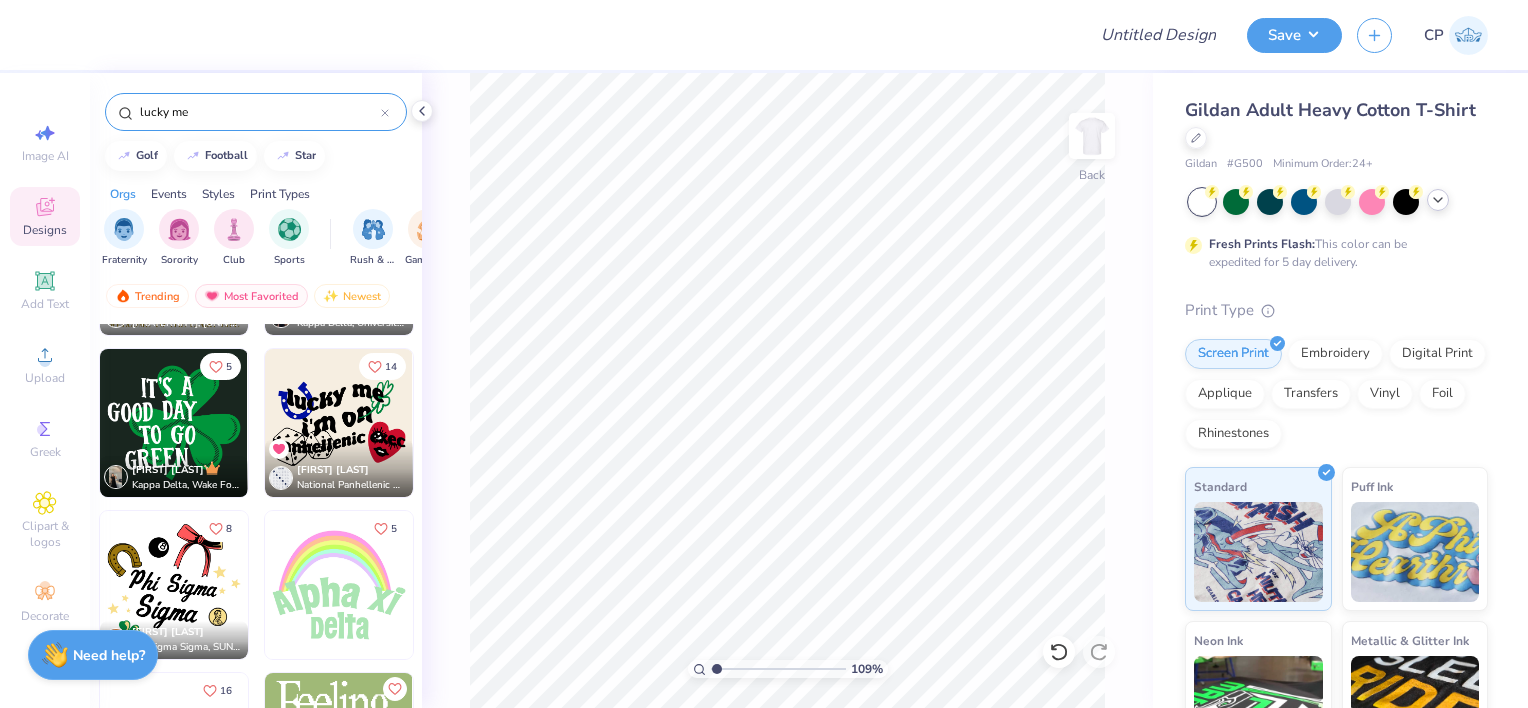 drag, startPoint x: 209, startPoint y: 104, endPoint x: 113, endPoint y: 100, distance: 96.0833 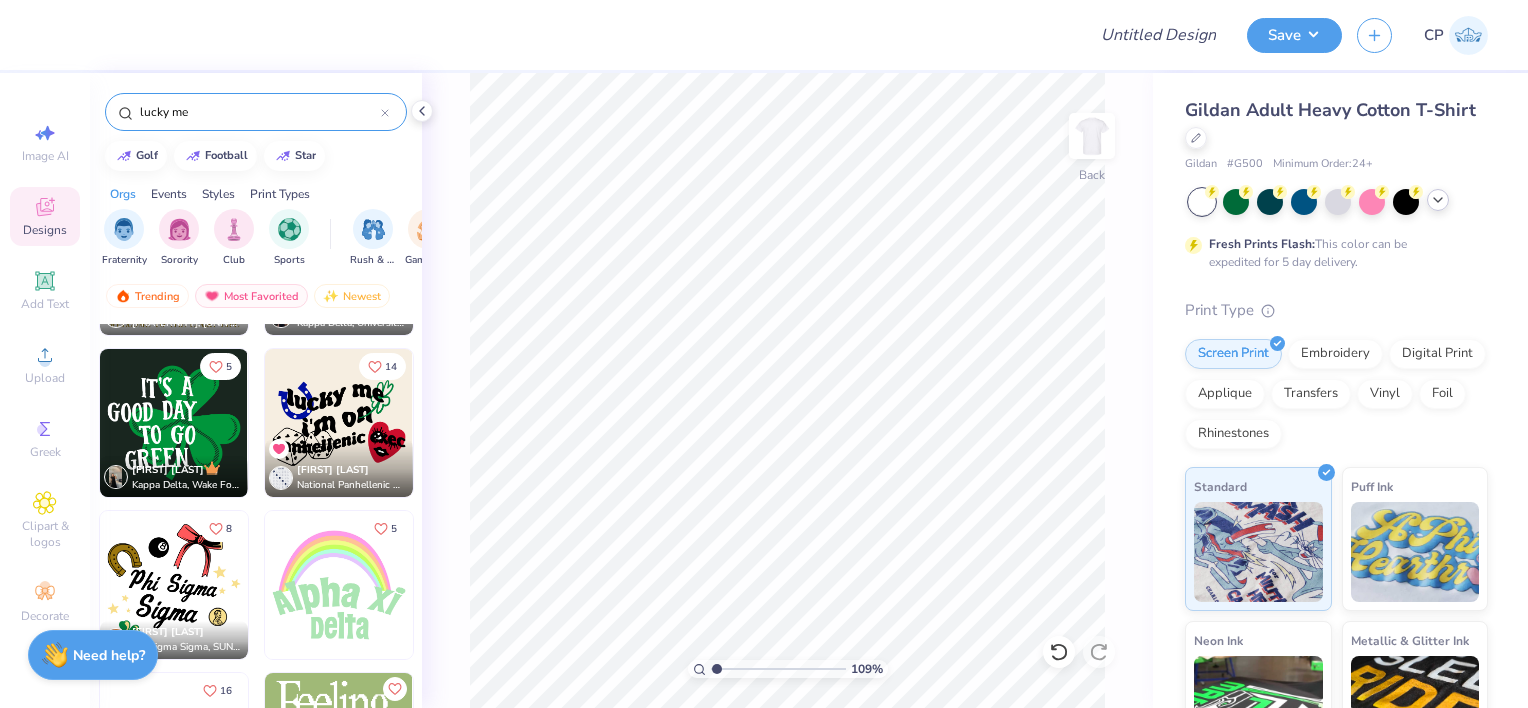 click on "lucky me" at bounding box center [256, 112] 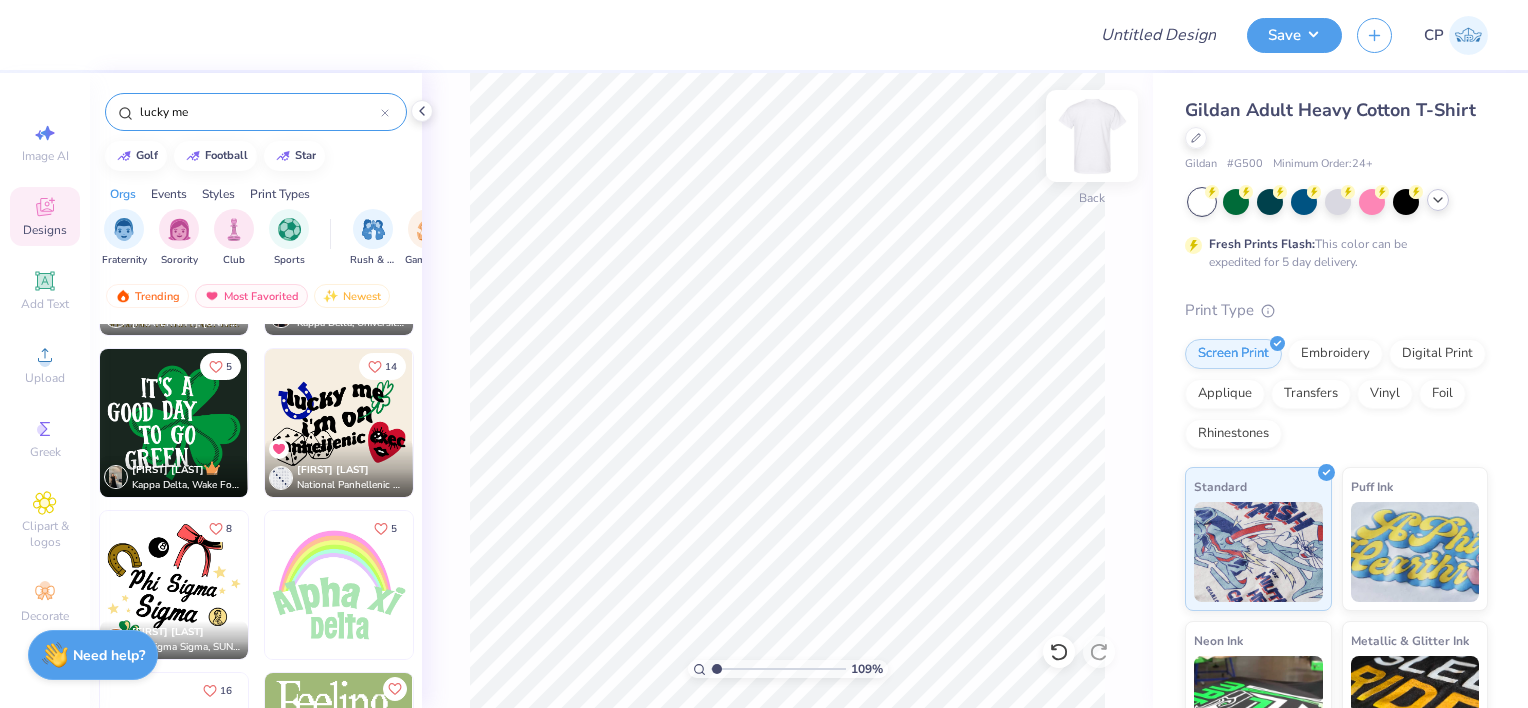 click at bounding box center (1092, 136) 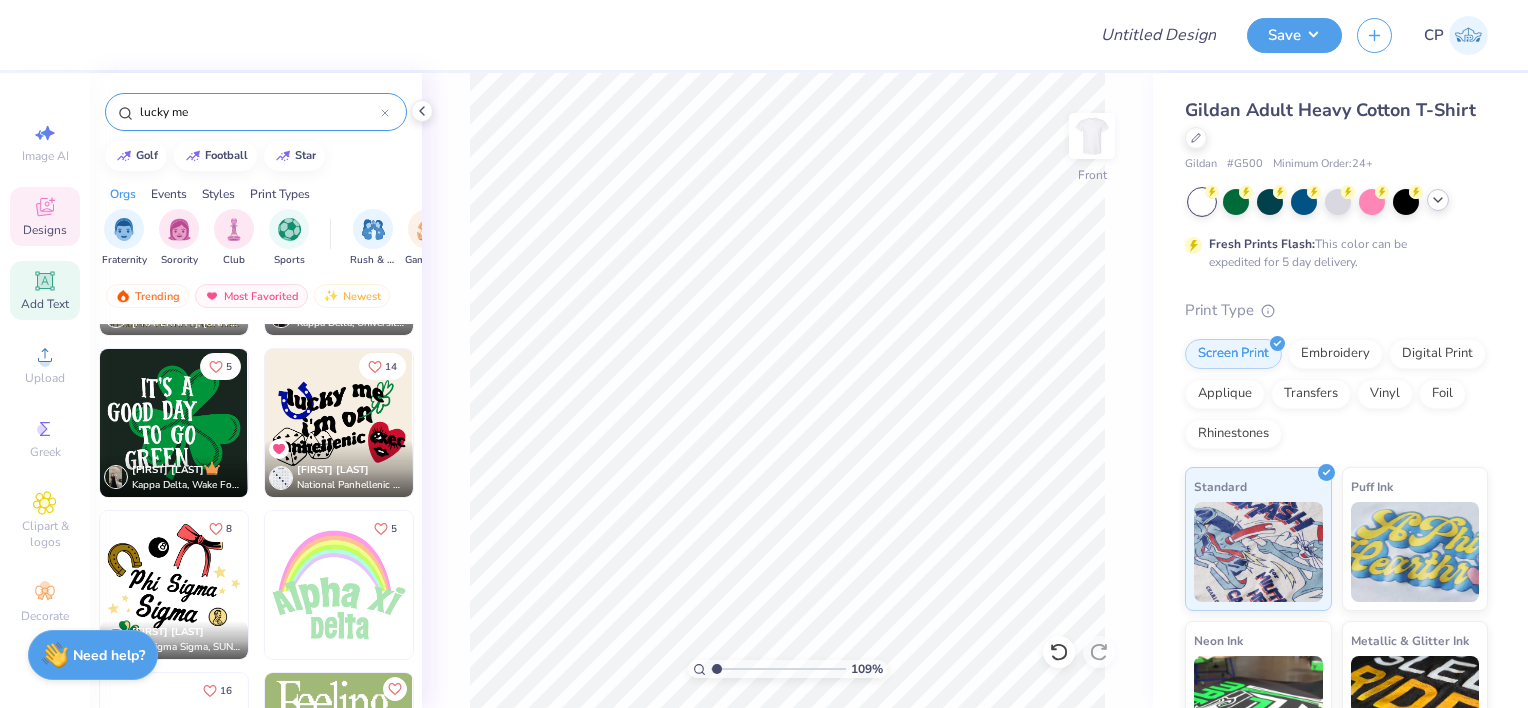 click on "Add Text" at bounding box center (45, 290) 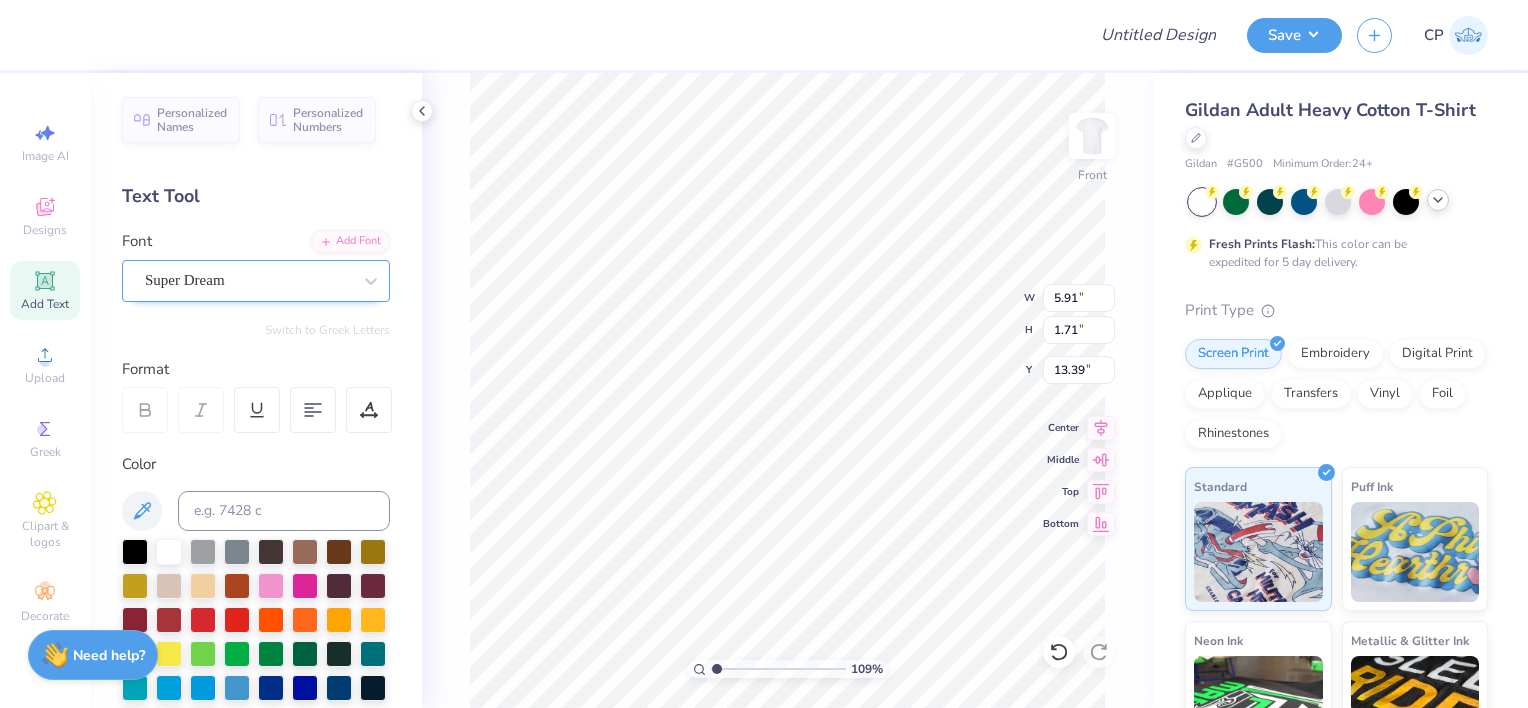 click on "Super Dream" at bounding box center (248, 280) 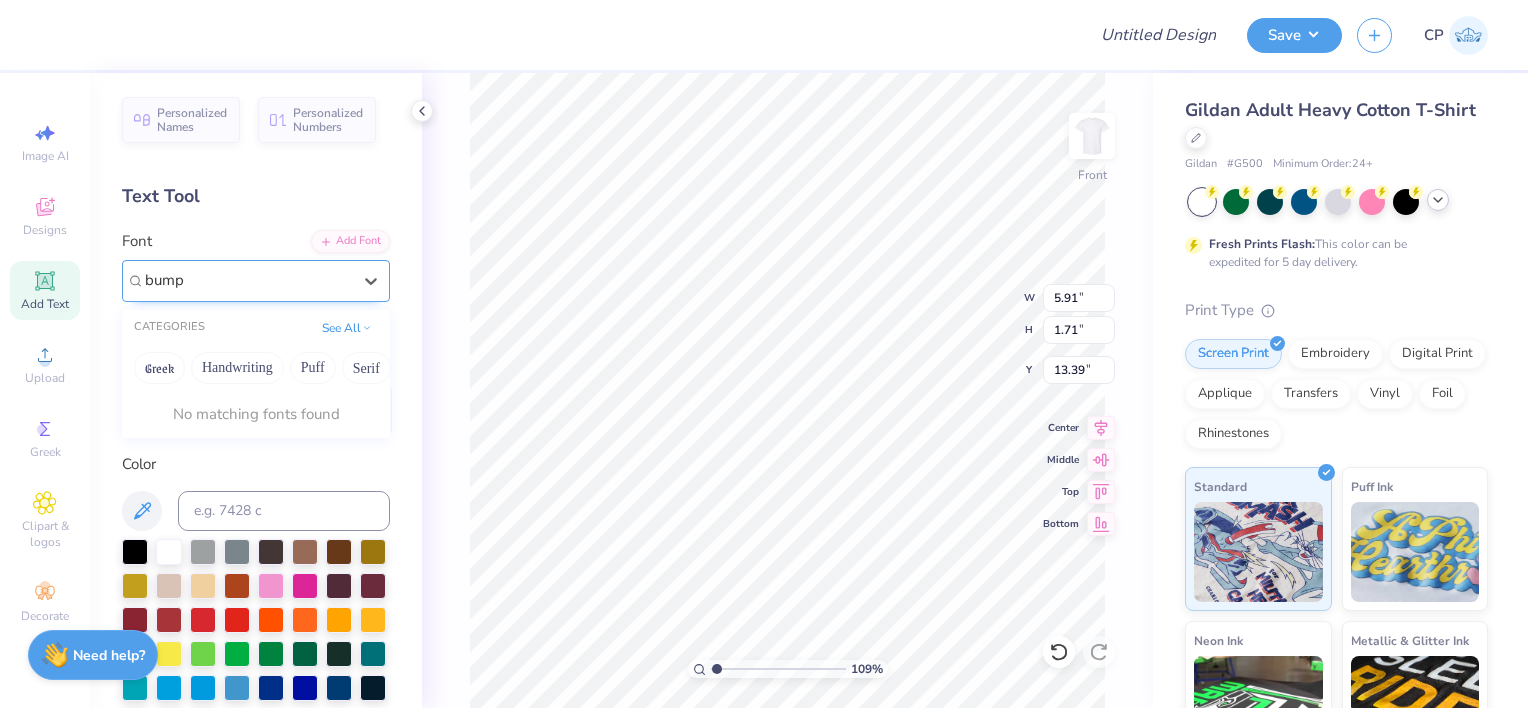type on "bump" 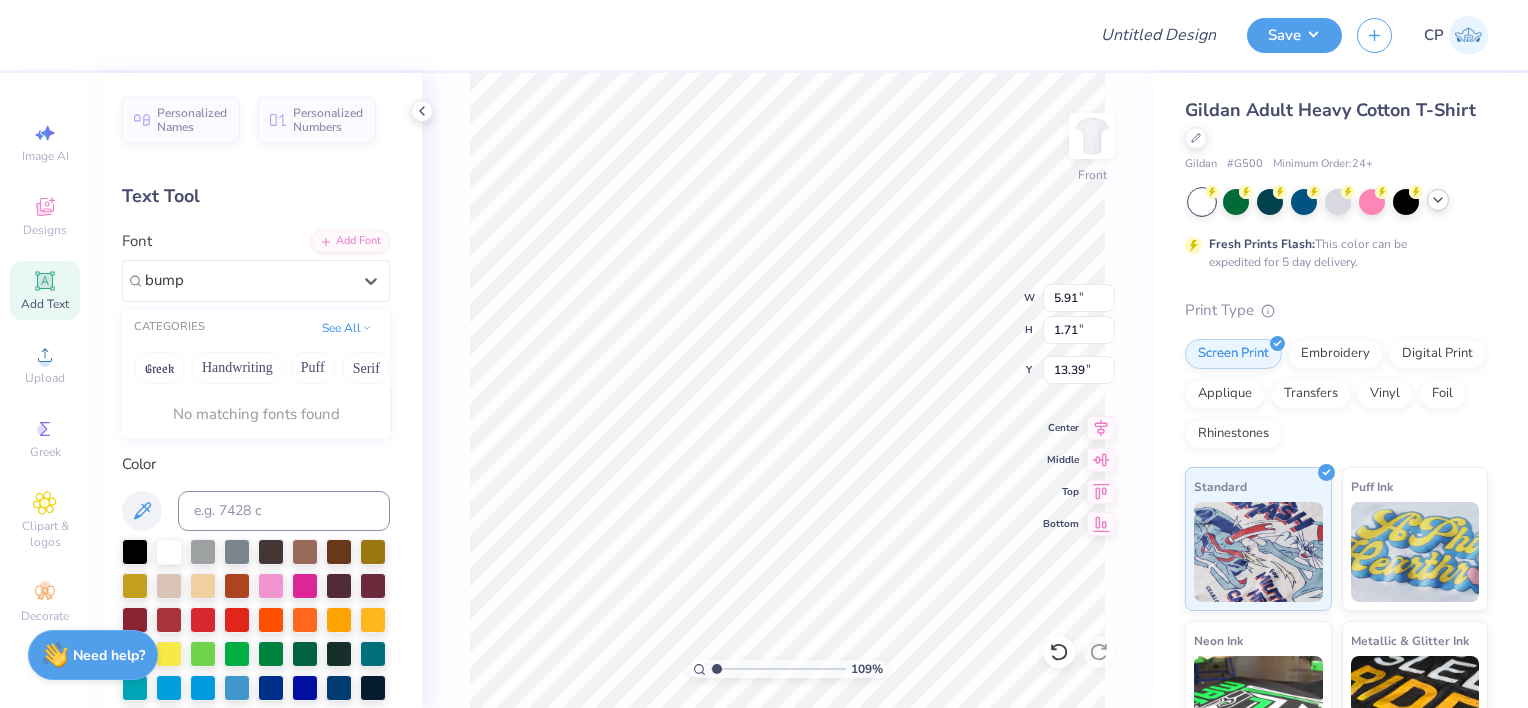 type on "[NUMBER]" 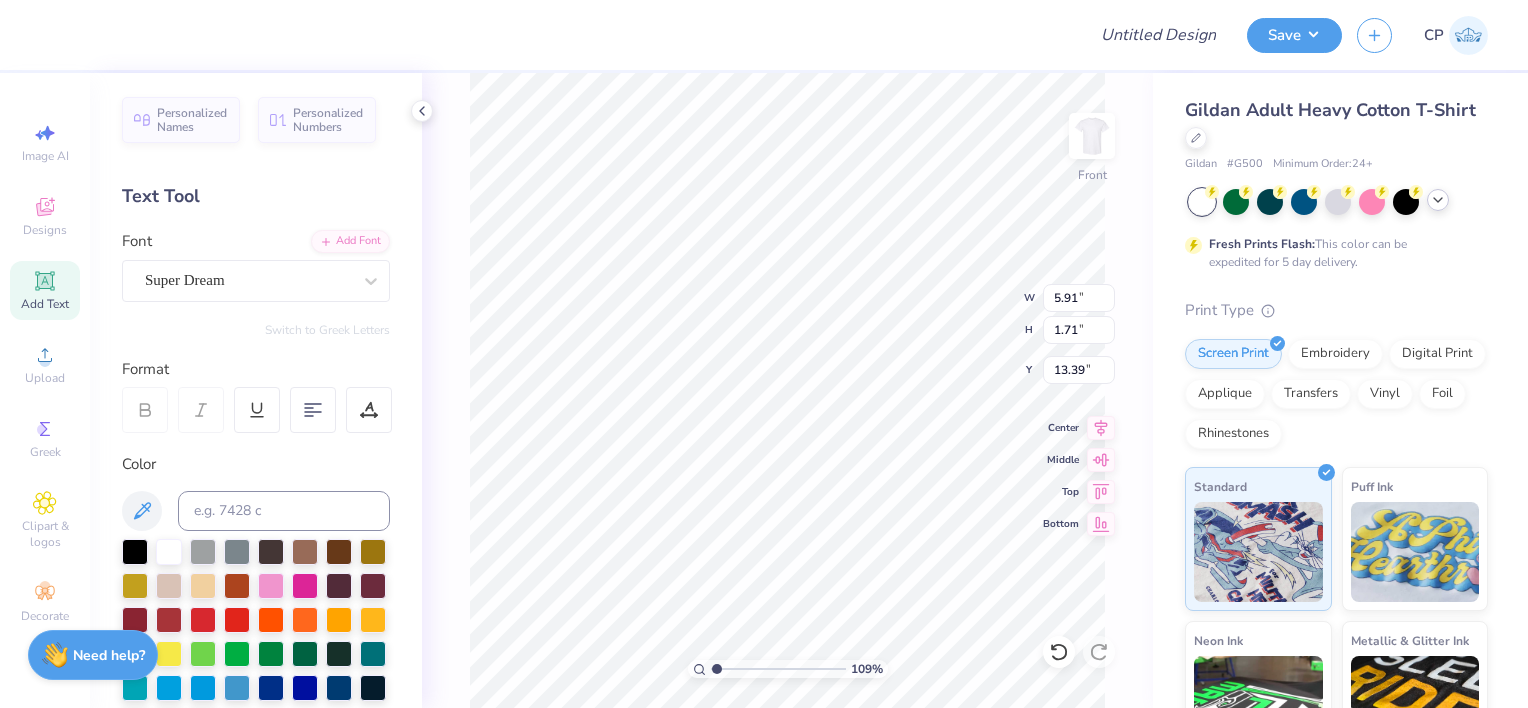 click on "Text Tool" at bounding box center (256, 196) 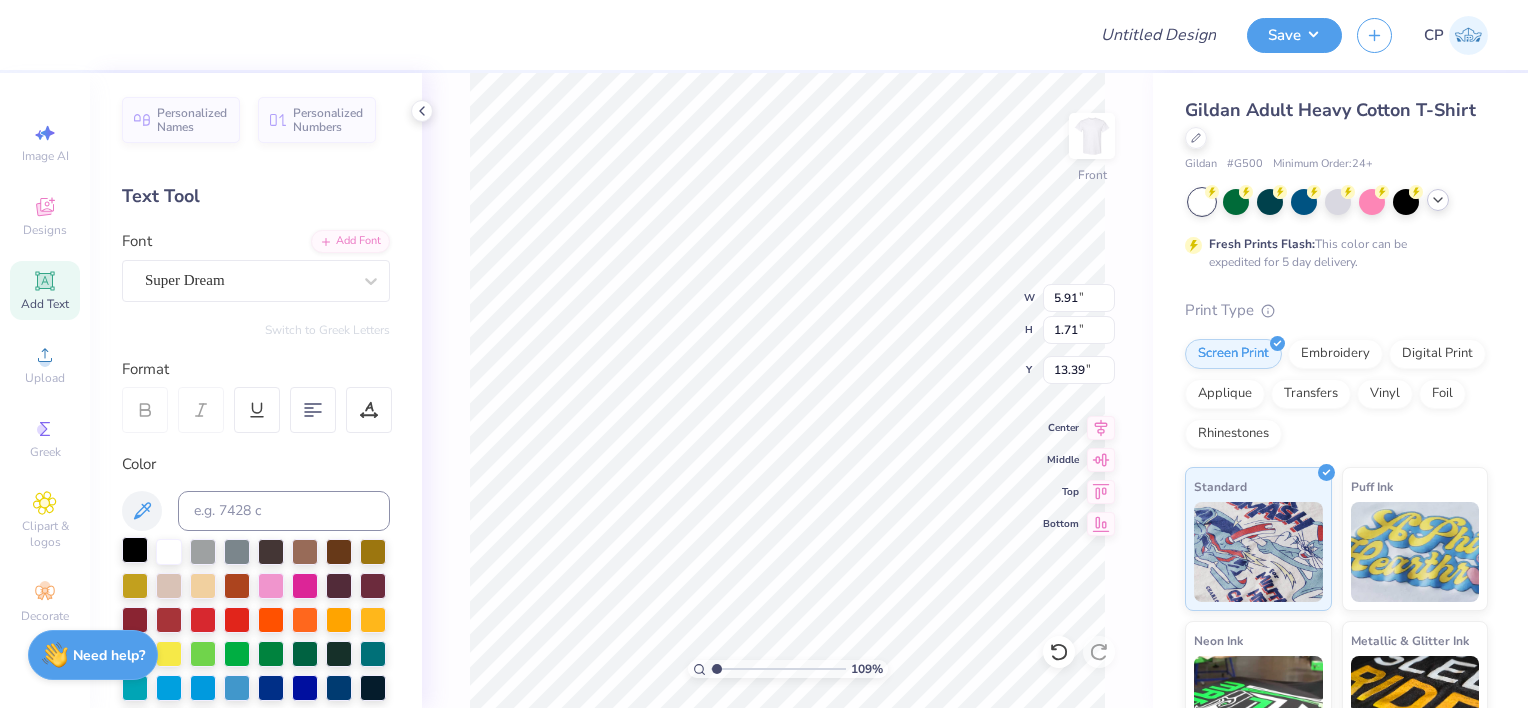click at bounding box center (135, 550) 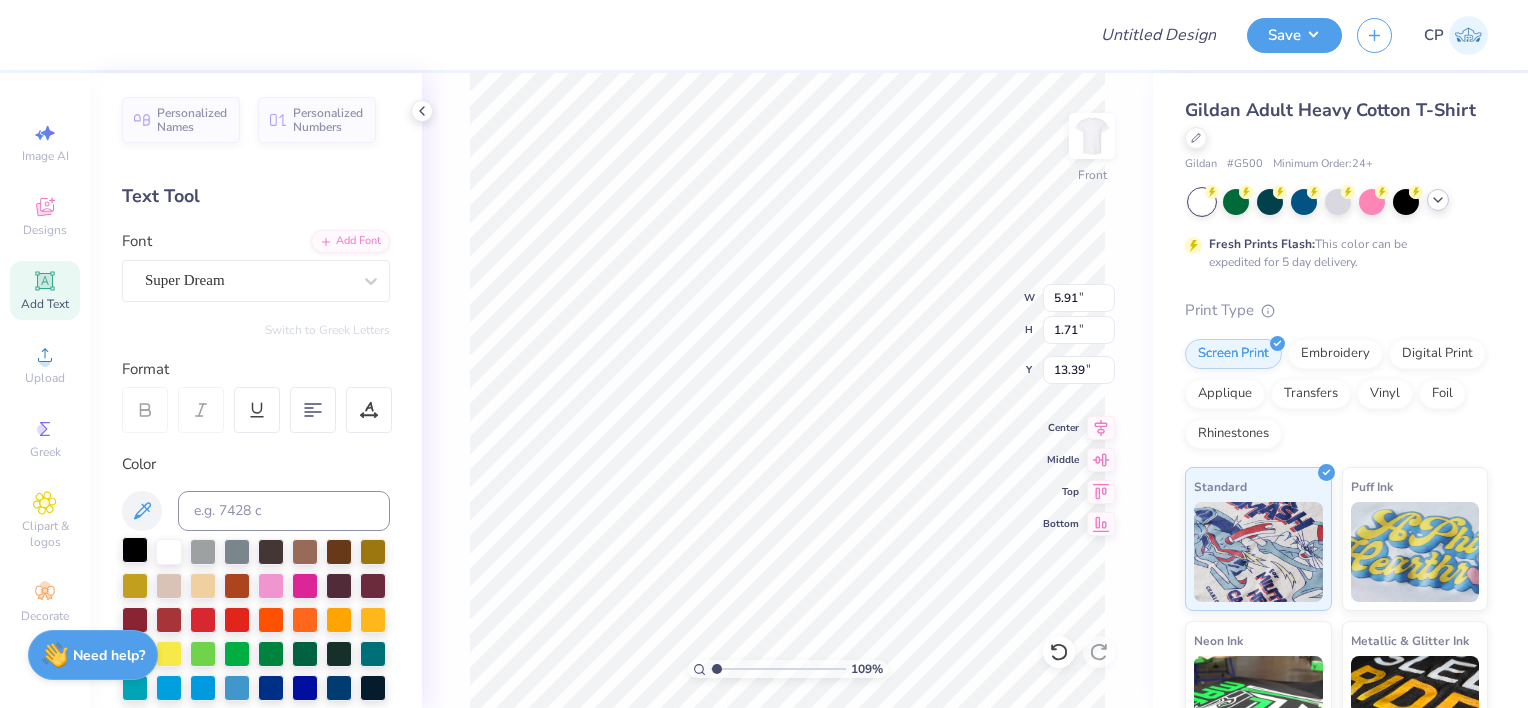 type on "[NUMBER]" 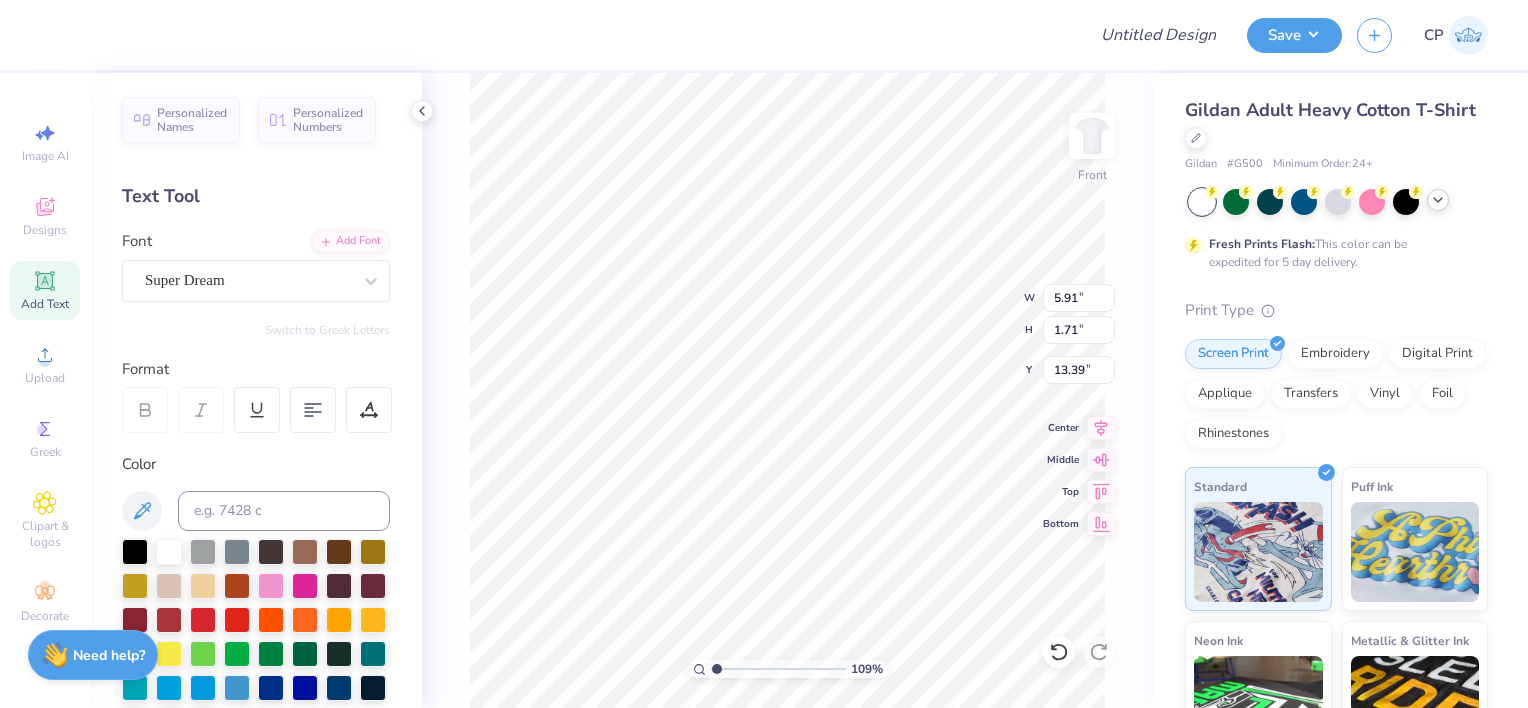 type on "Alpha Omega" 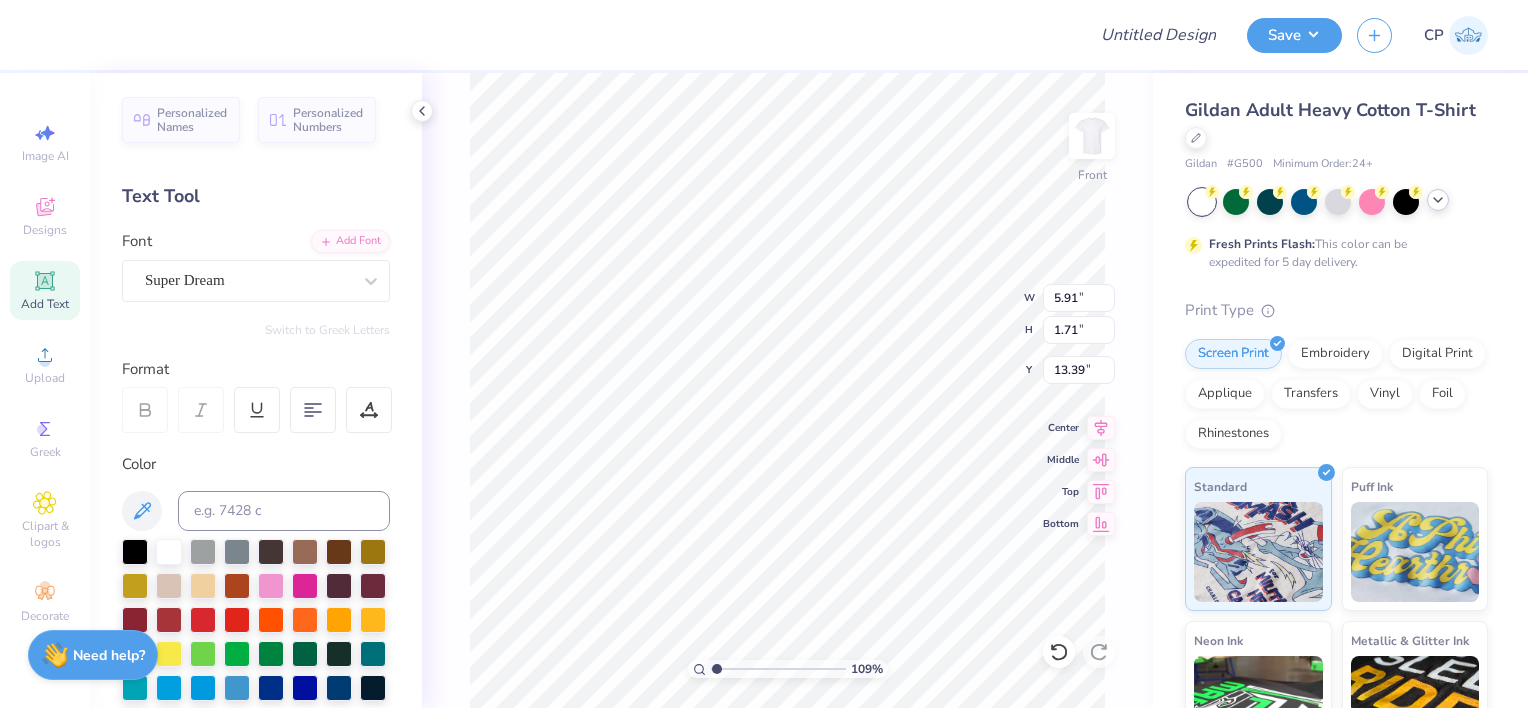 type on "[NUMBER]" 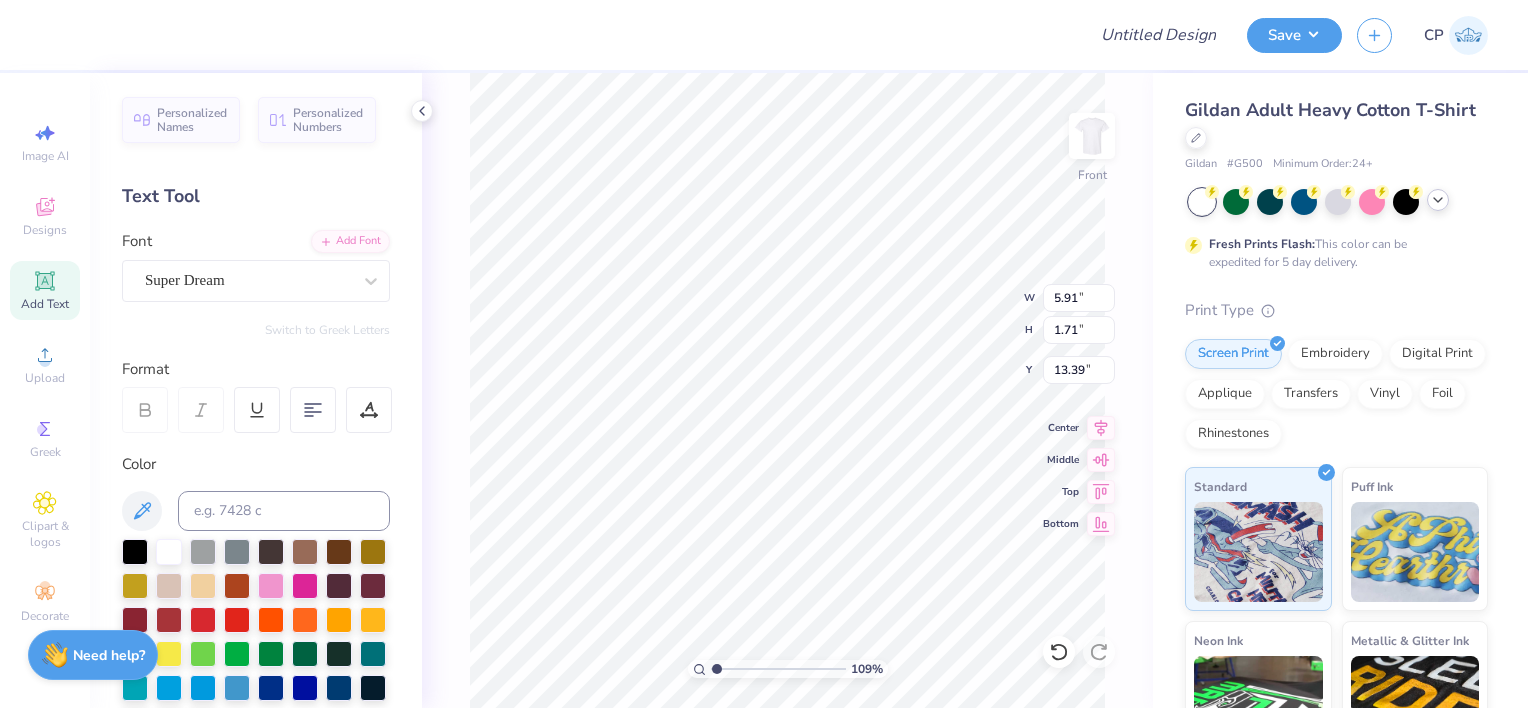 type on "[NUMBER]" 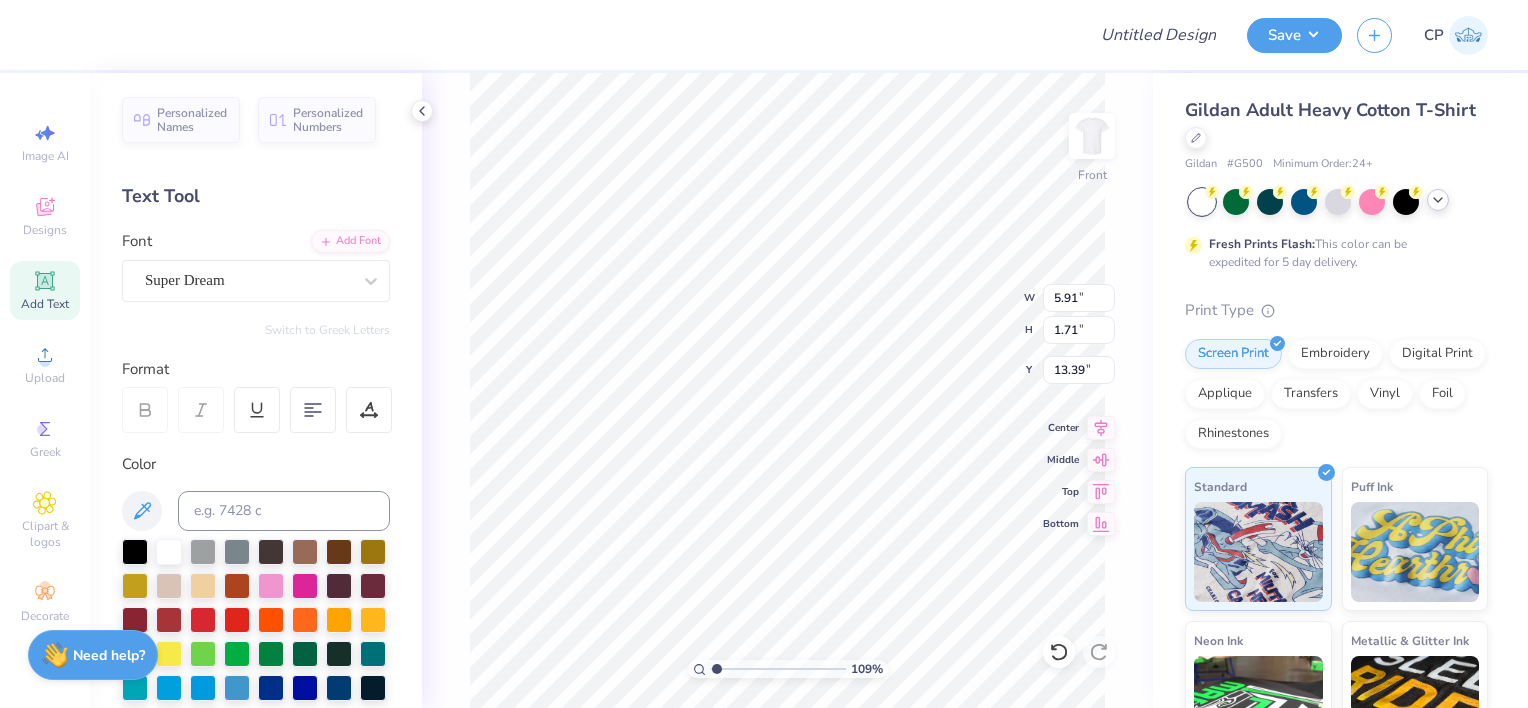 type on "ALPHA OMEGA
PI" 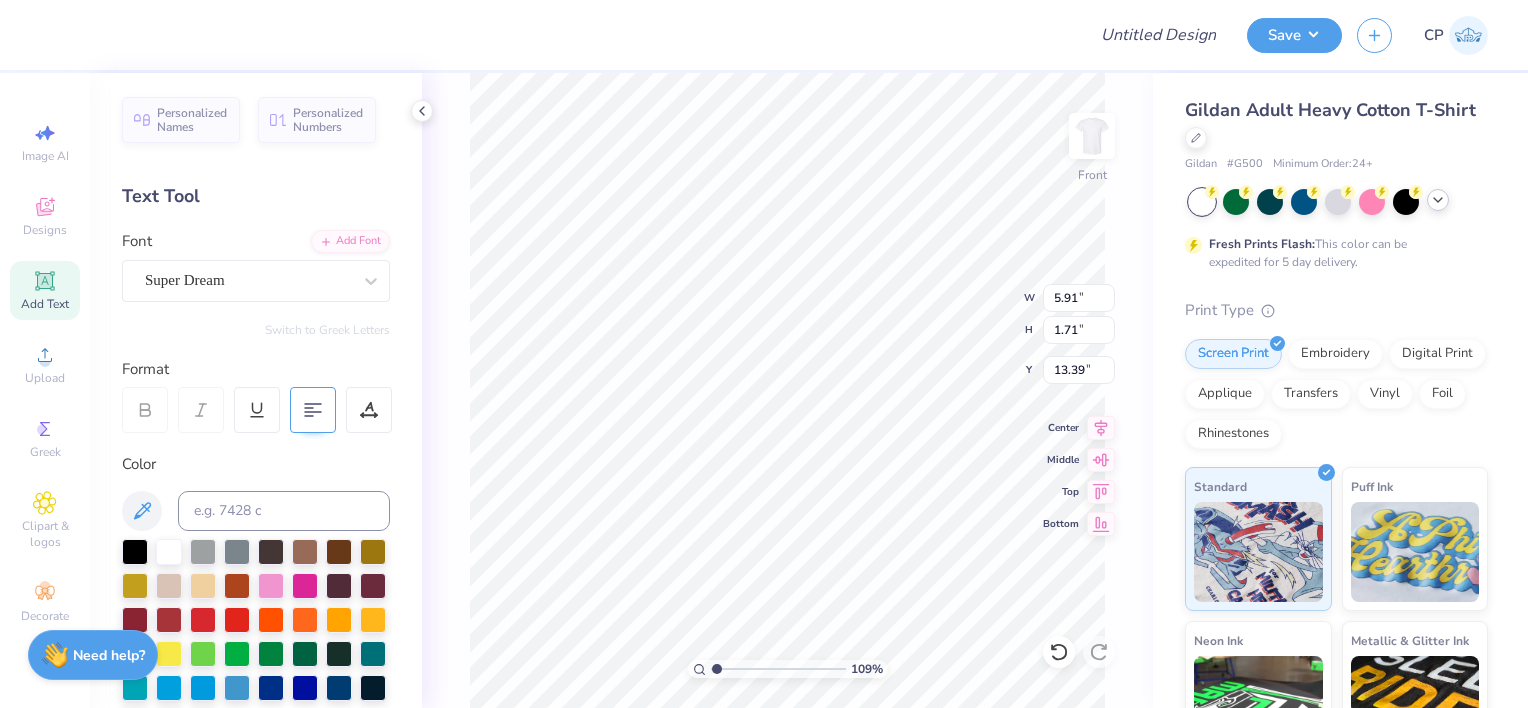 click at bounding box center [313, 410] 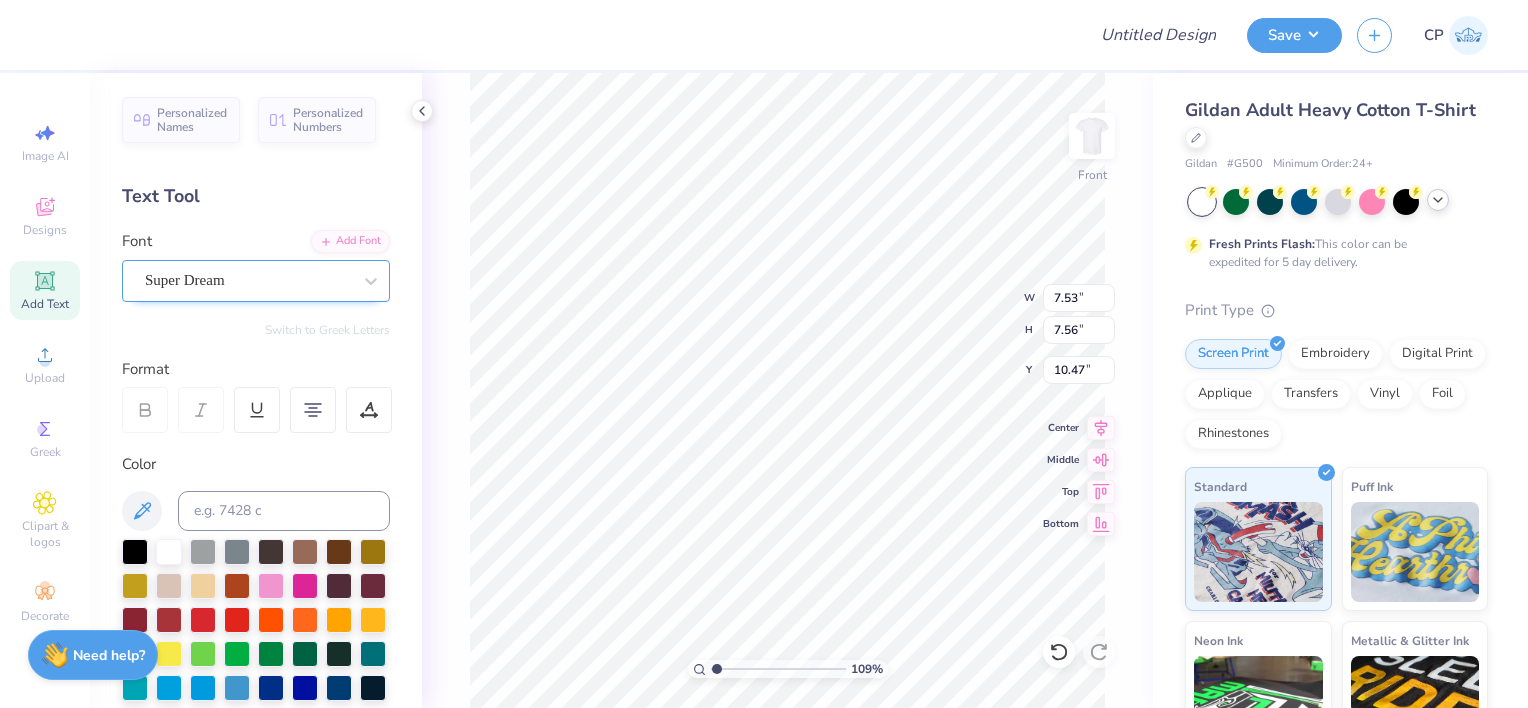 click on "Super Dream" at bounding box center [248, 280] 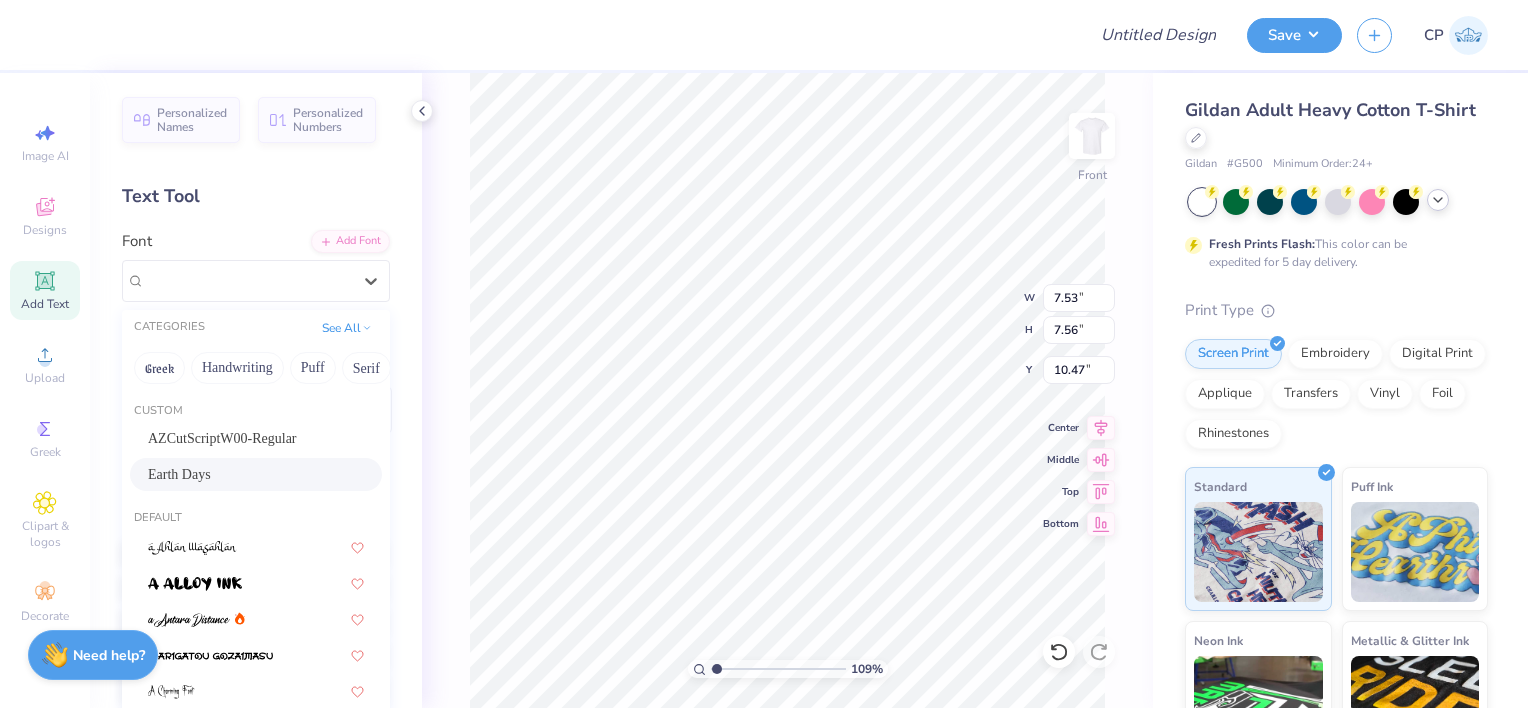click on "Earth Days" at bounding box center [179, 474] 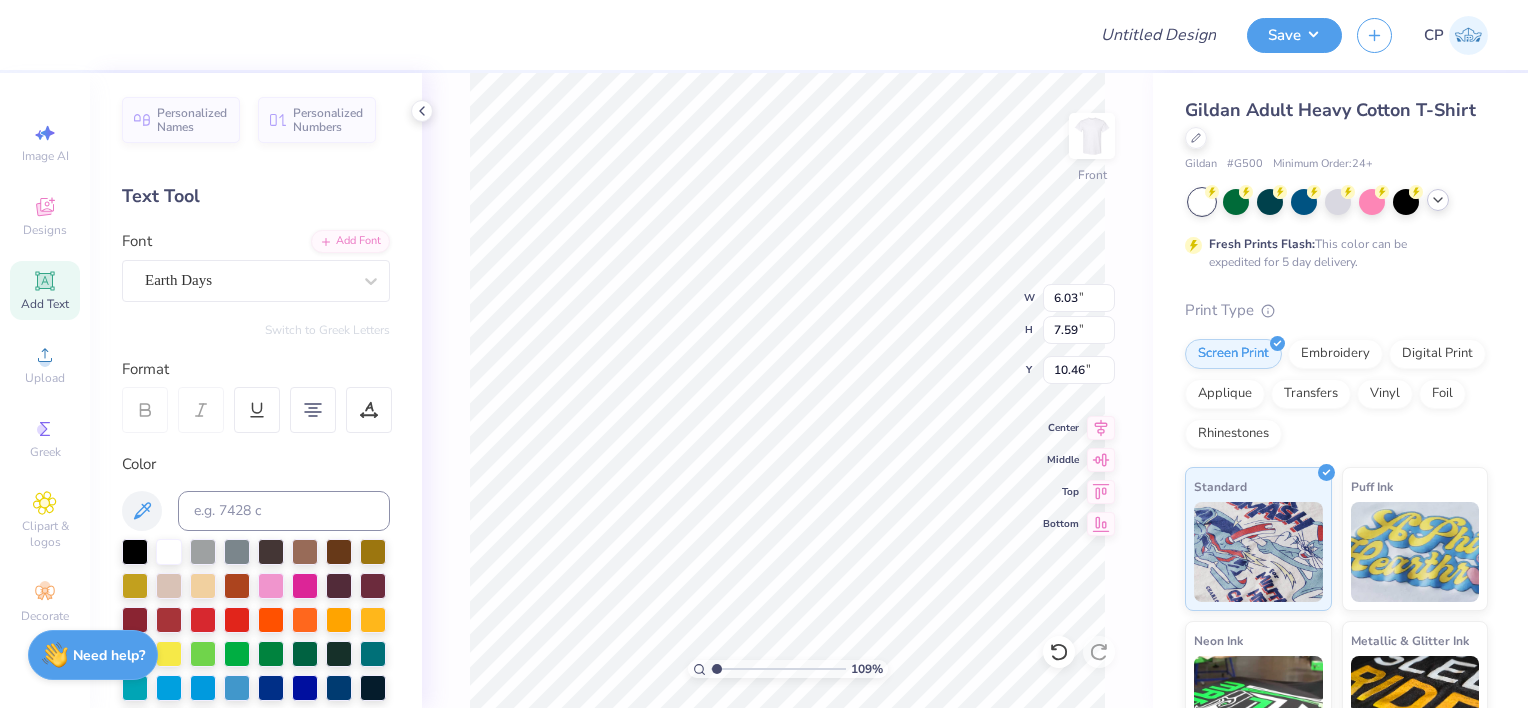 type on "[NUMBER]" 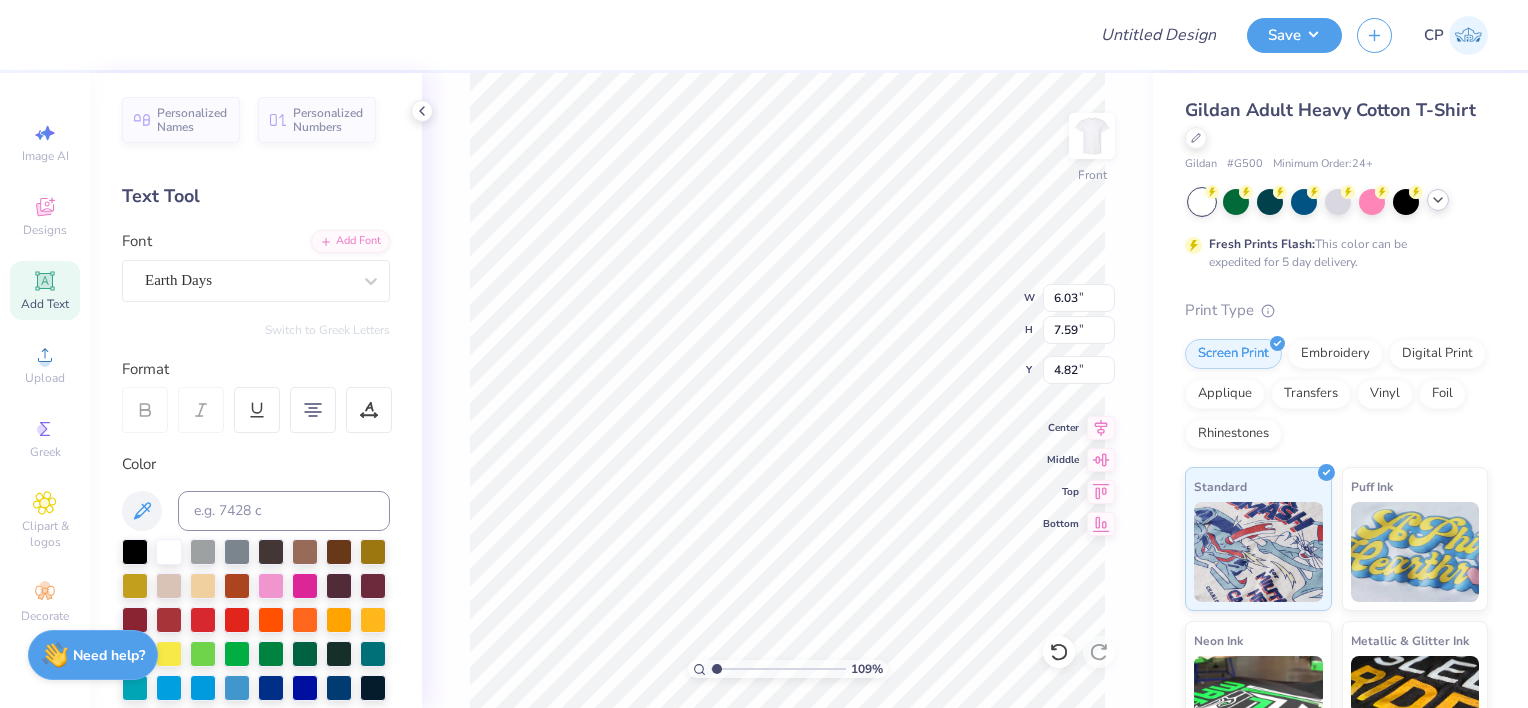 type on "[NUMBER]" 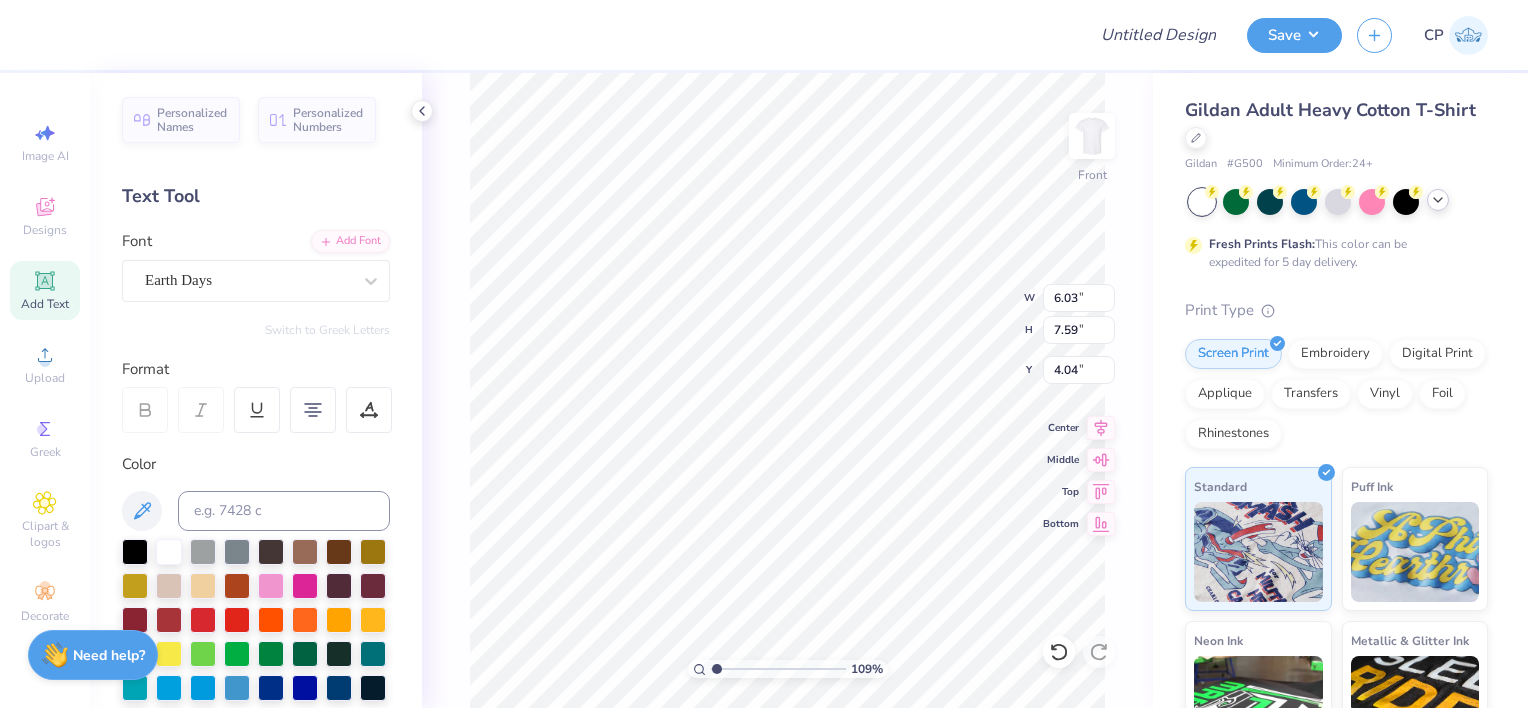 type on "[NUMBER]" 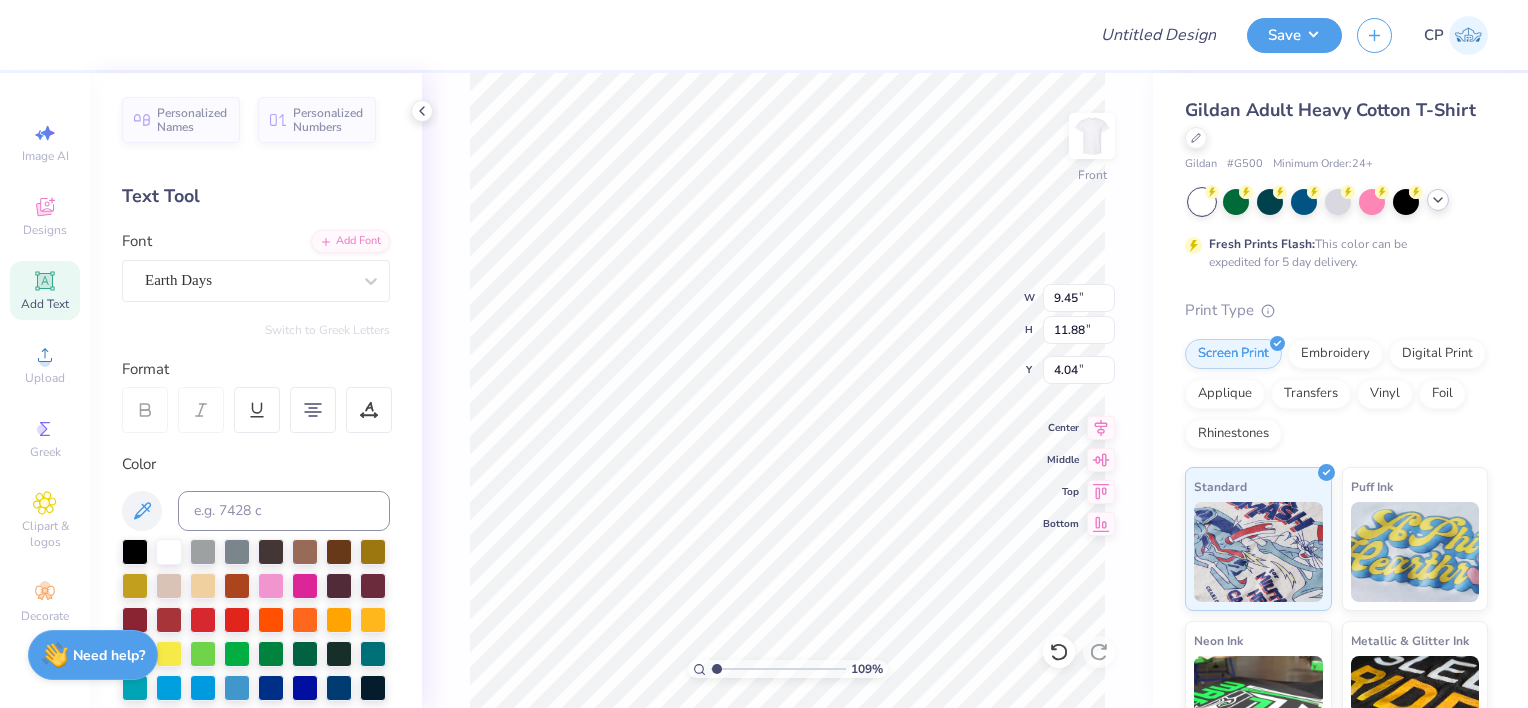 type on "[NUMBER]" 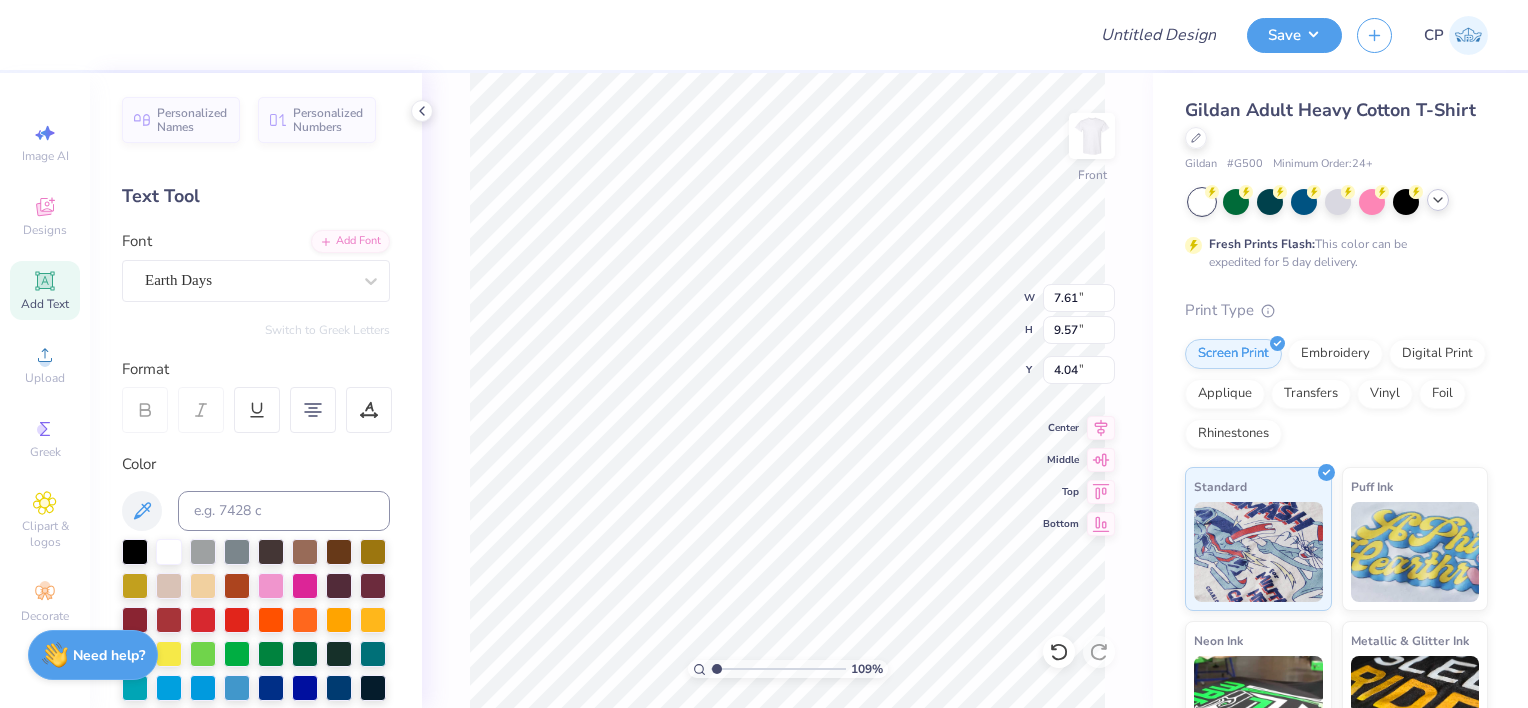 type on "[NUMBER]" 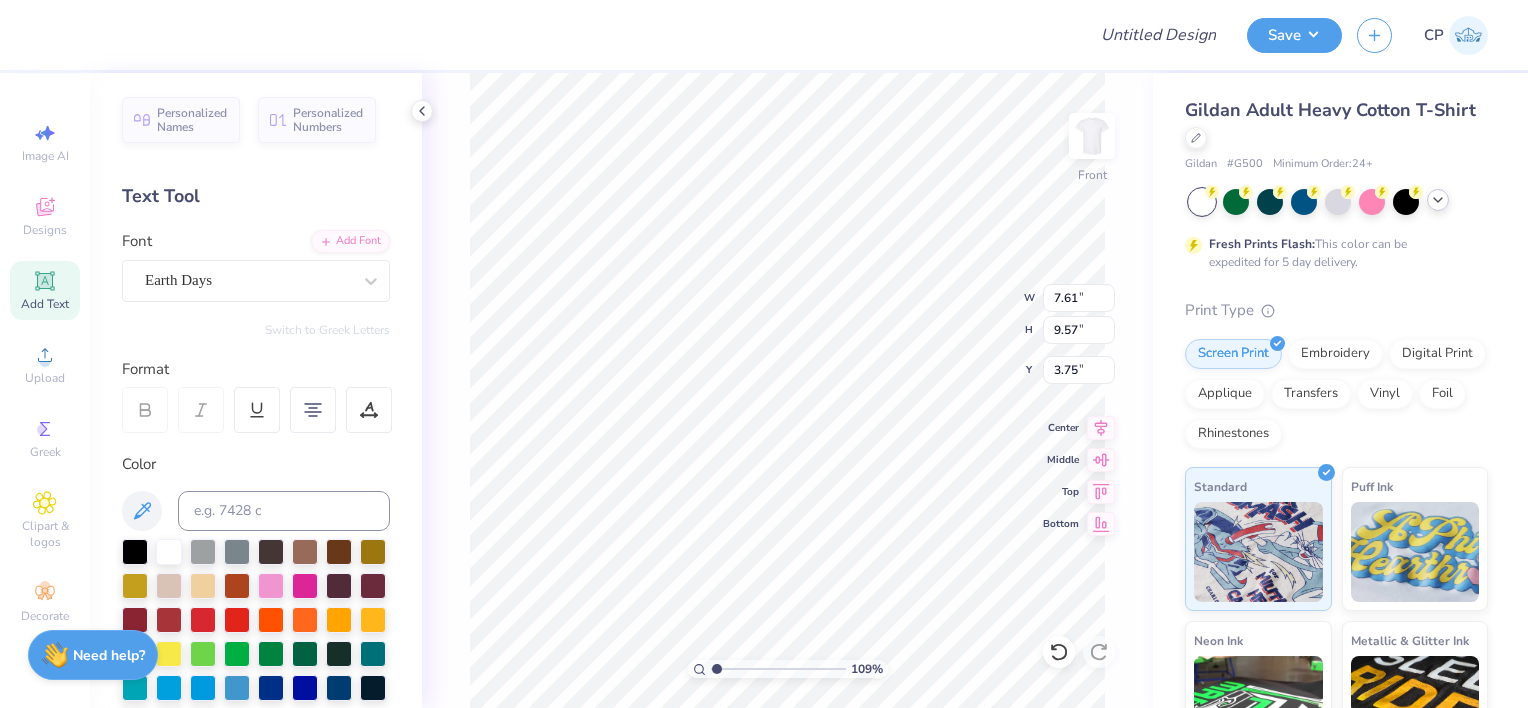 click 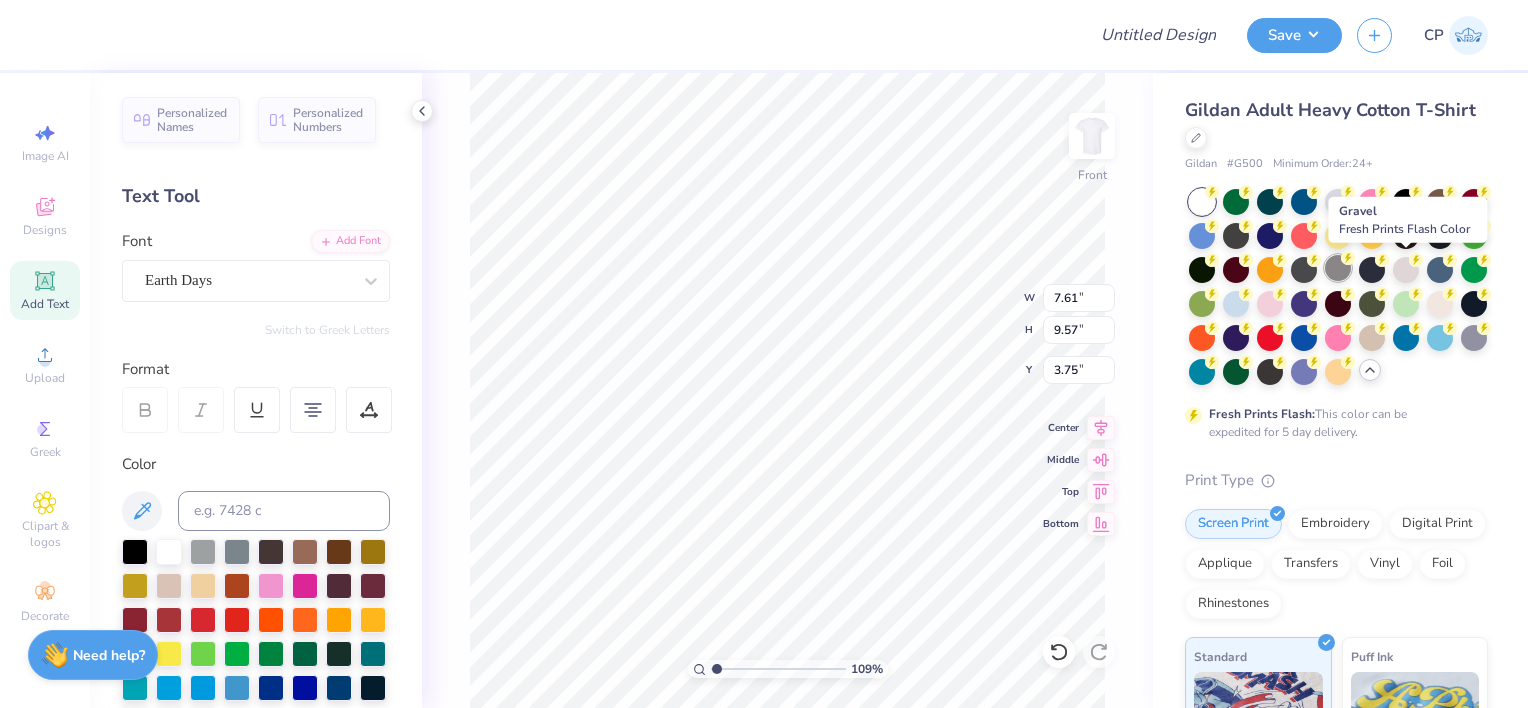 click at bounding box center (1338, 268) 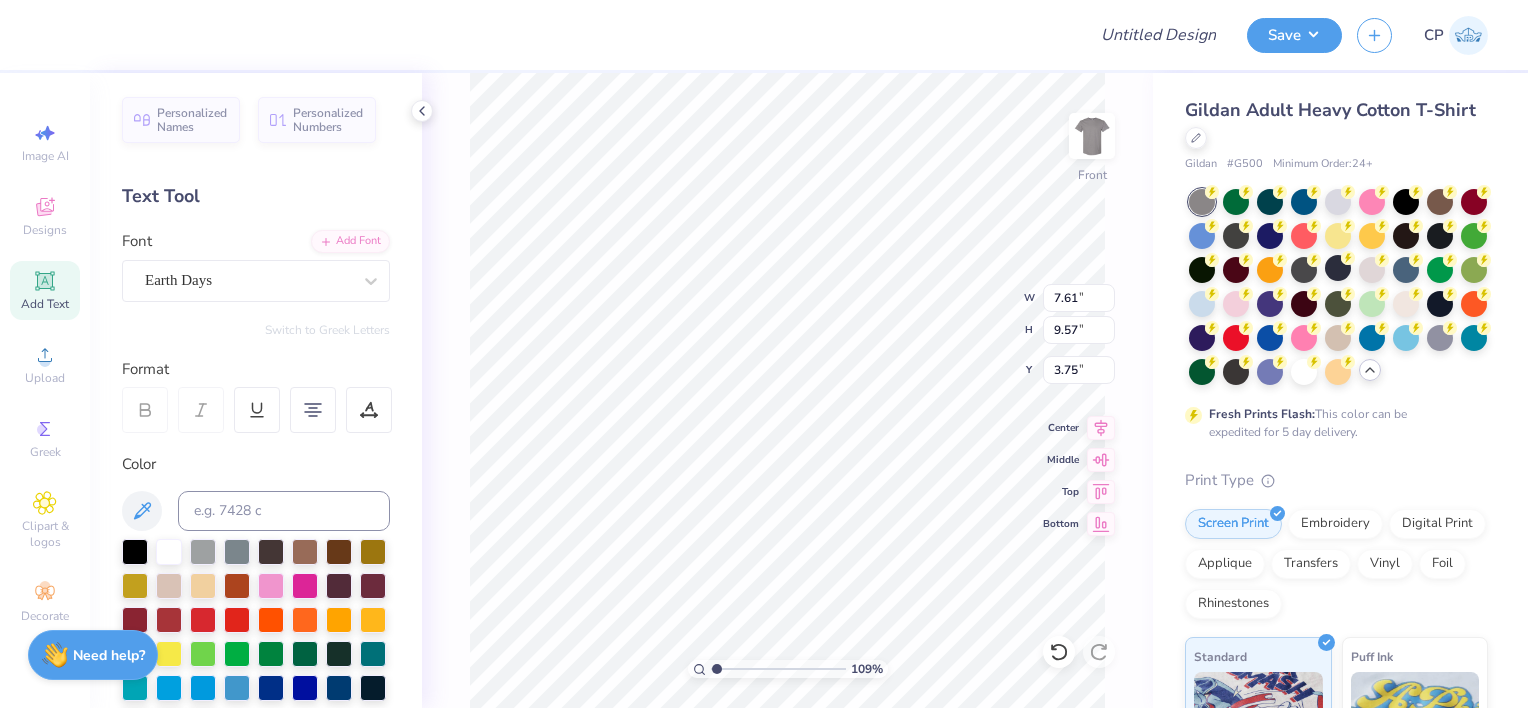 scroll, scrollTop: 16, scrollLeft: 2, axis: both 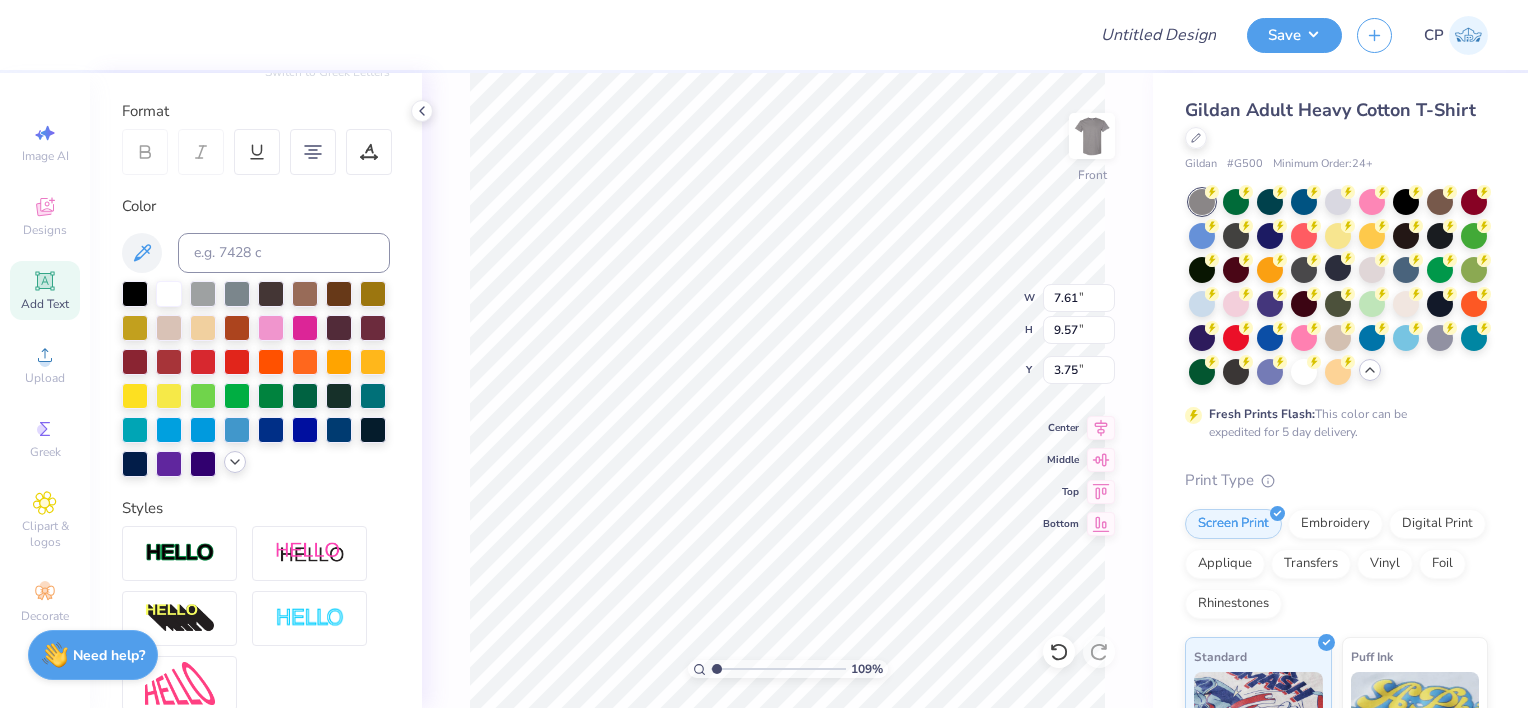 click 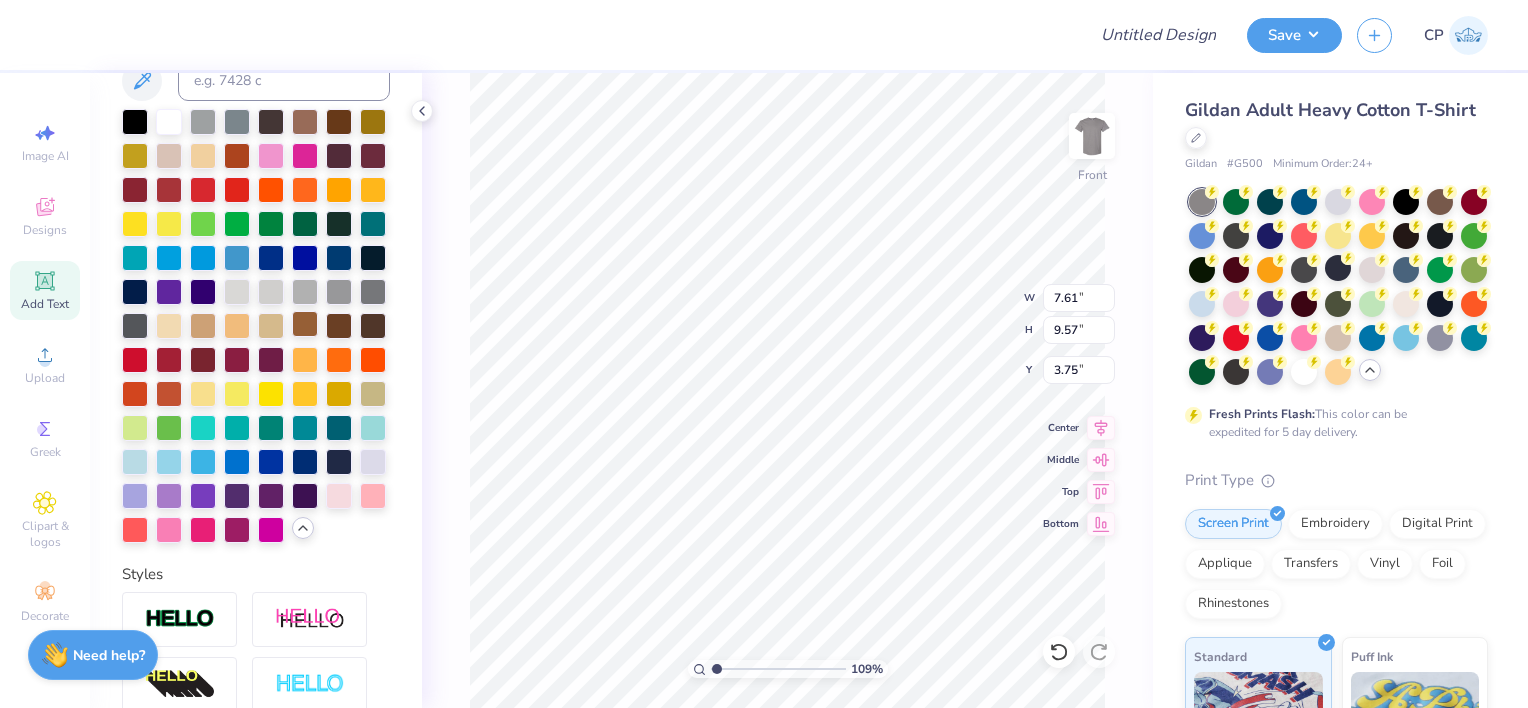 scroll, scrollTop: 431, scrollLeft: 0, axis: vertical 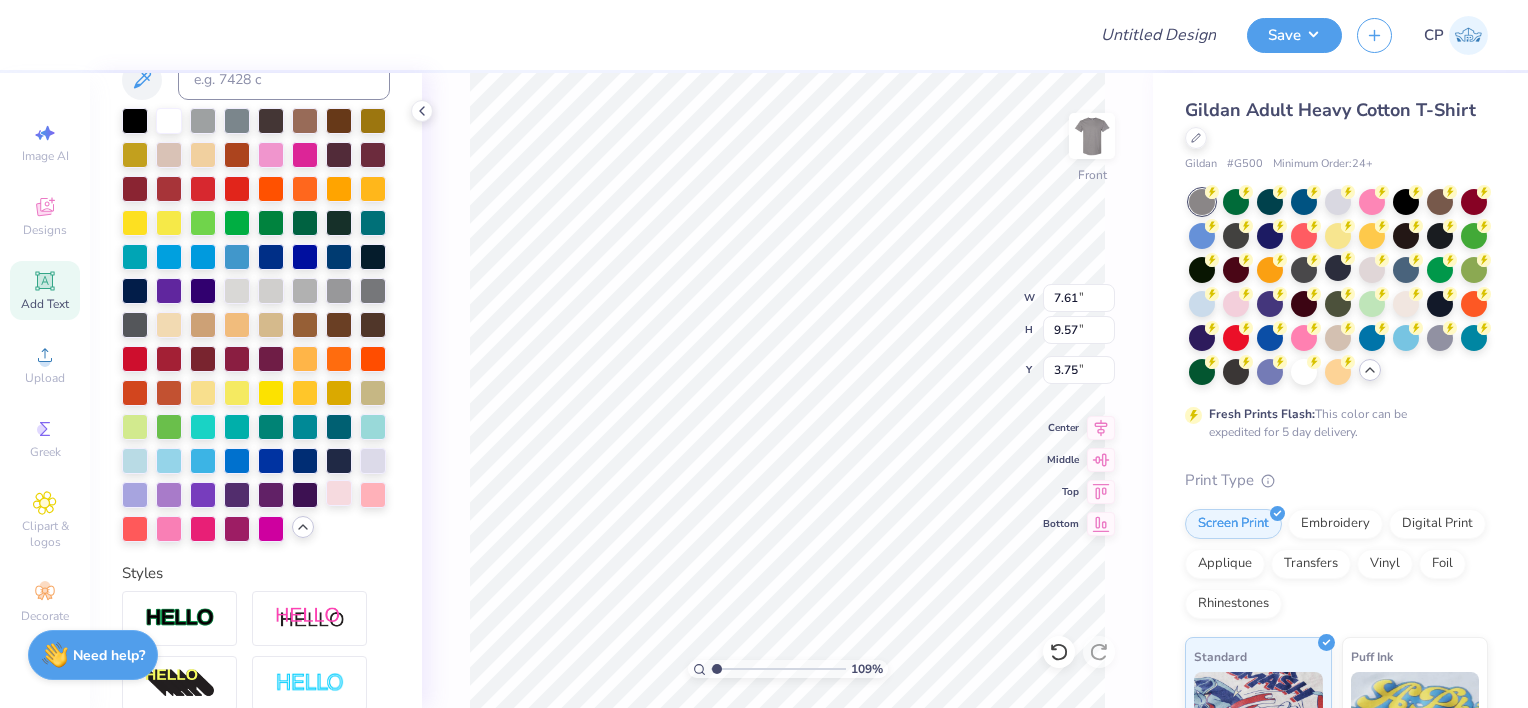 click at bounding box center (339, 493) 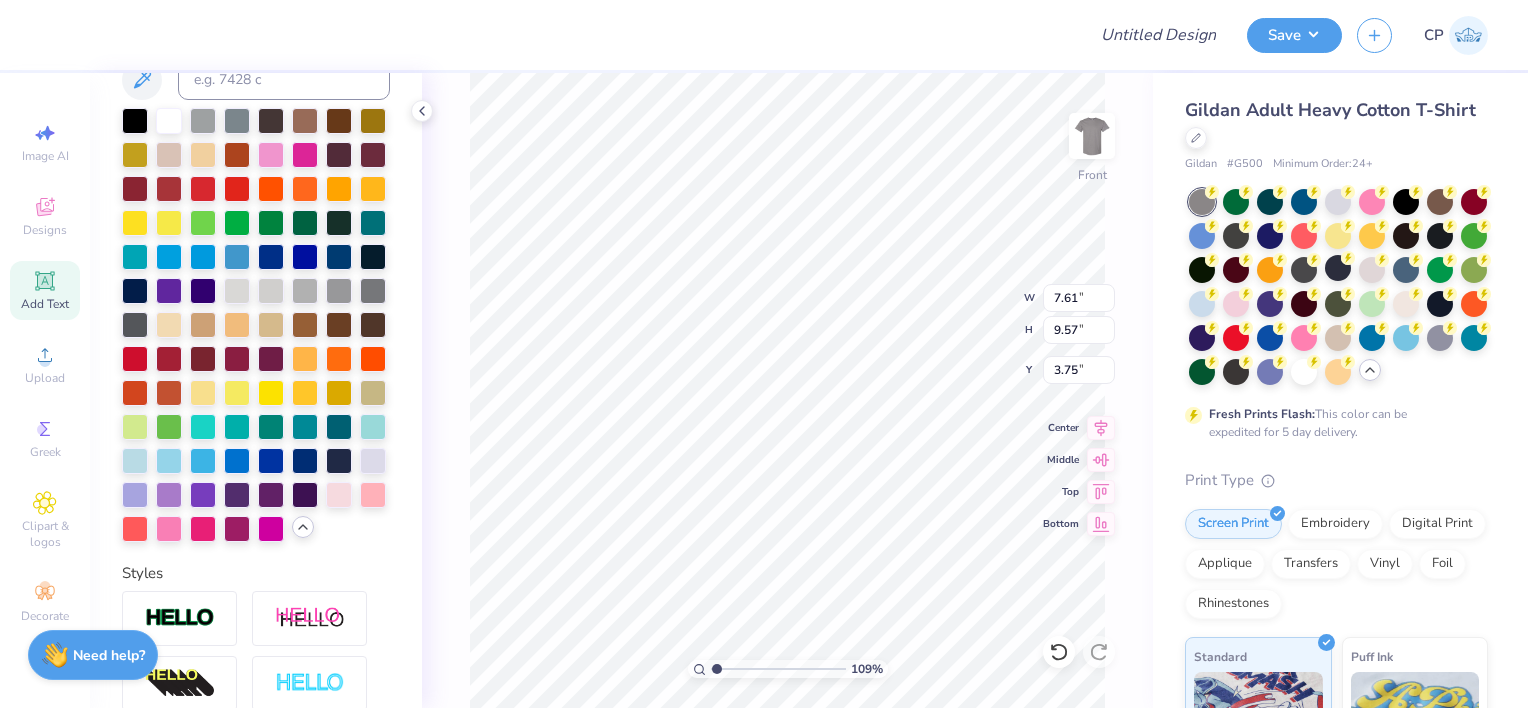 click at bounding box center [256, 325] 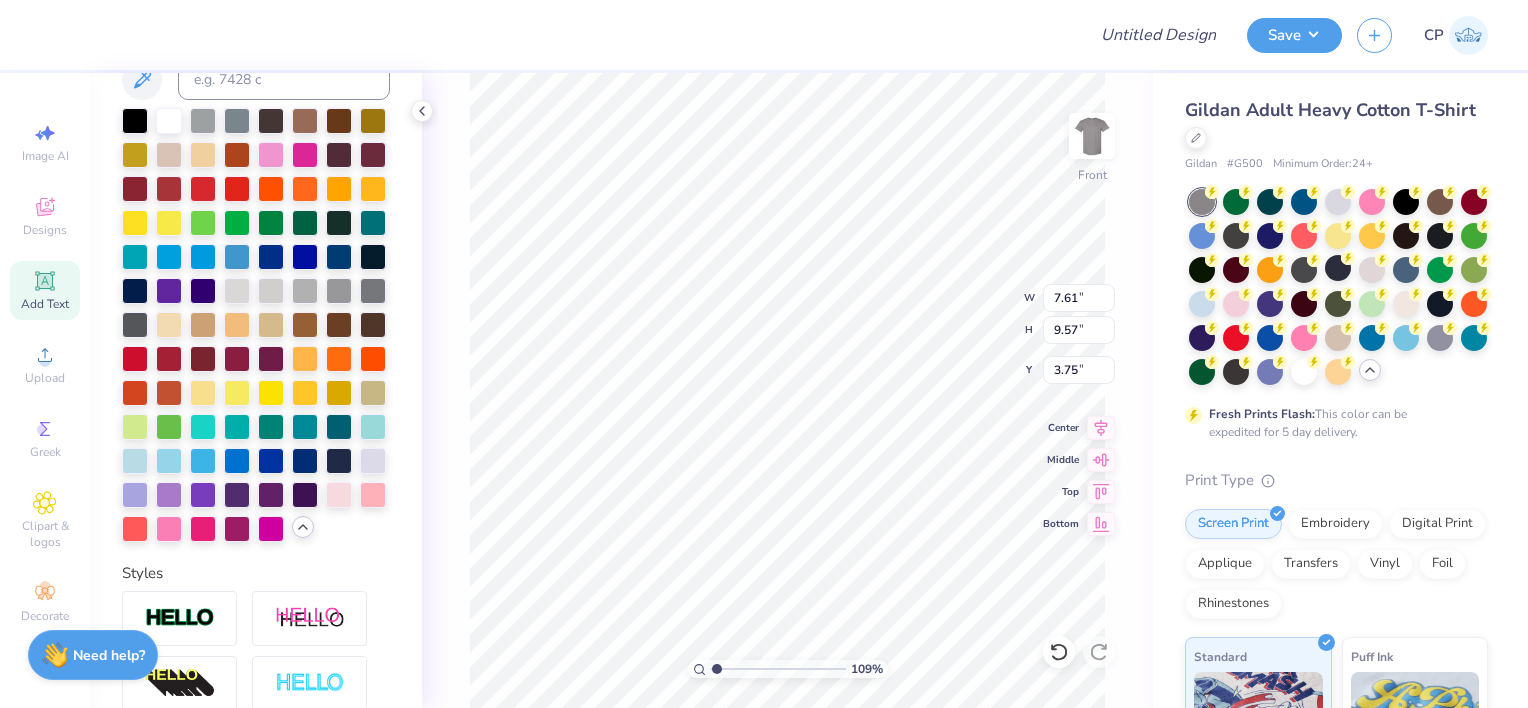 click on "[NUMBER] % Front W [NUMBER] [NUMBER] " H [NUMBER] [NUMBER] " Y [NUMBER] [NUMBER] " Center Middle Top Bottom" at bounding box center (787, 390) 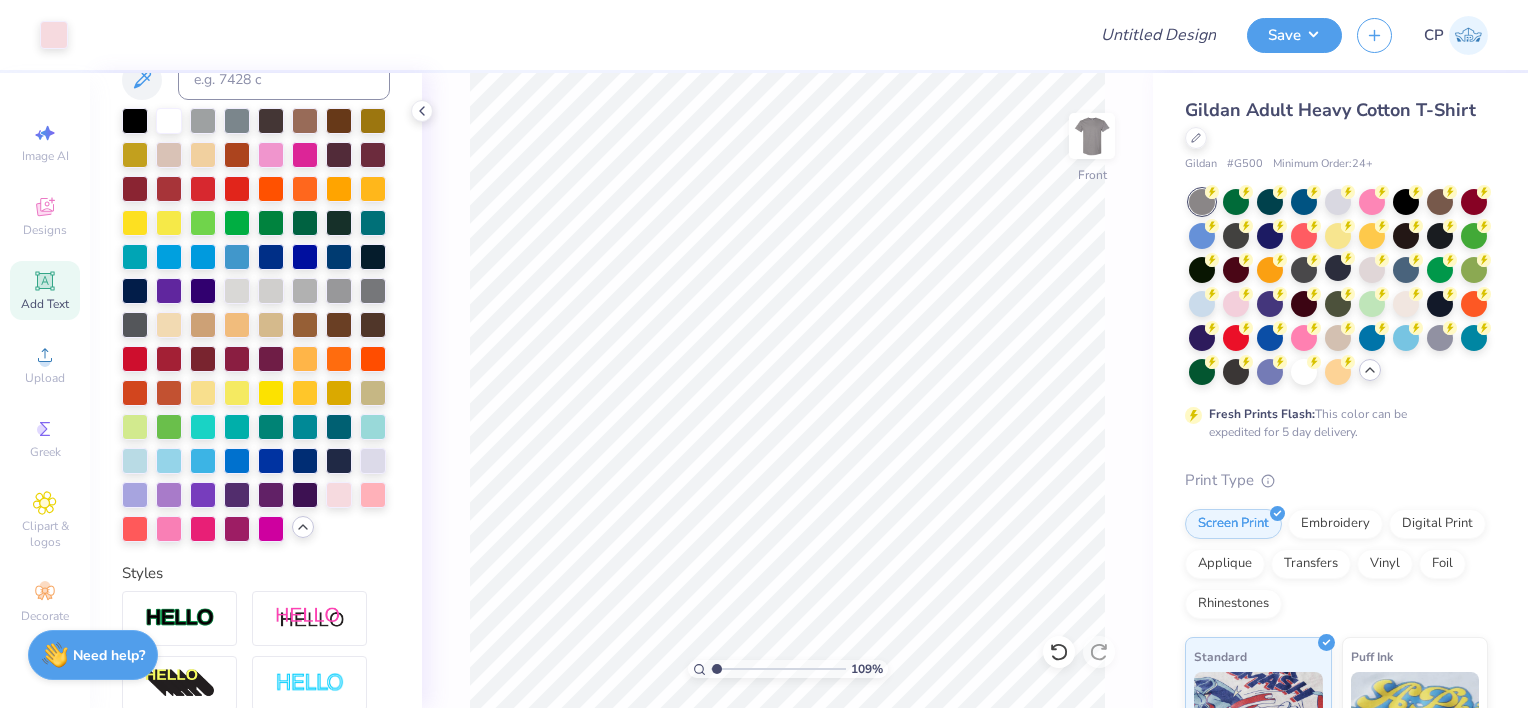 type on "[NUMBER]" 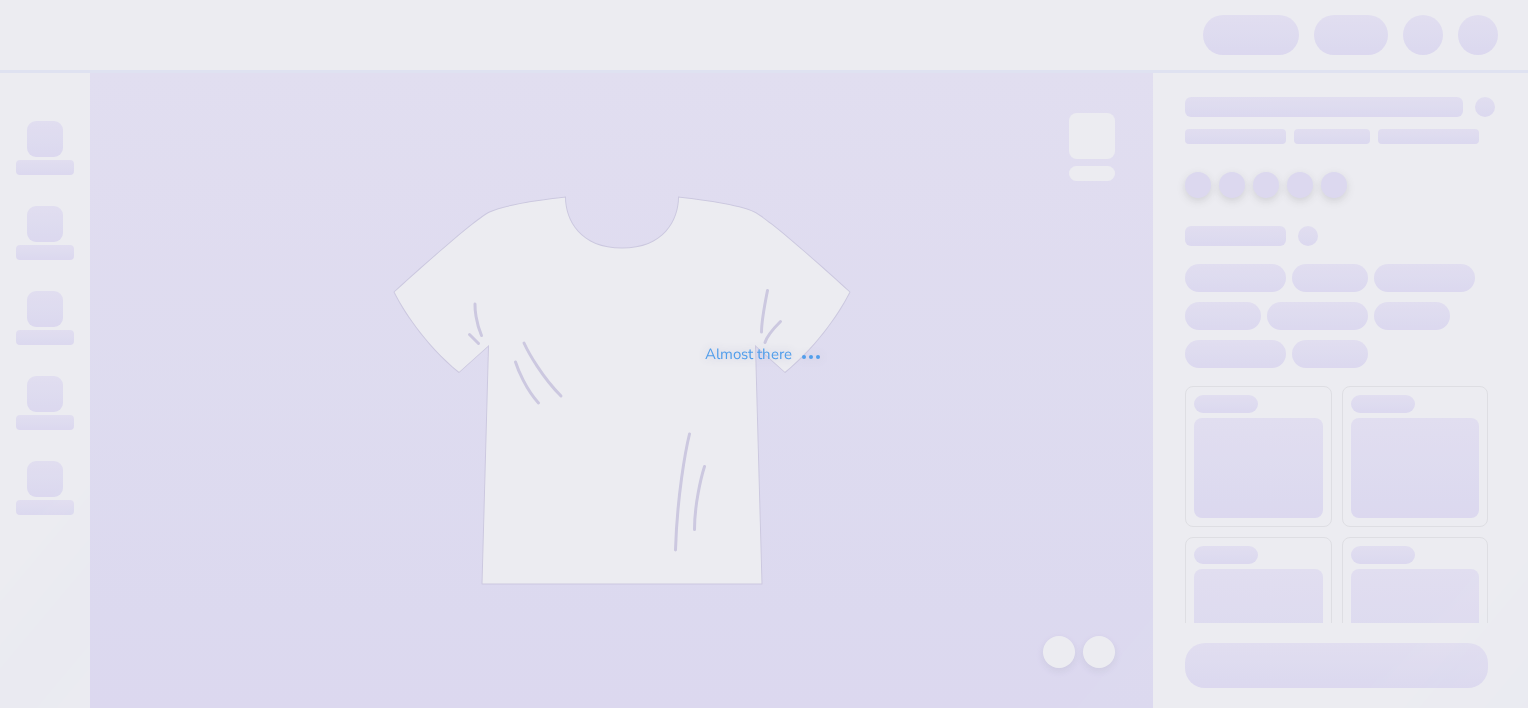 scroll, scrollTop: 0, scrollLeft: 0, axis: both 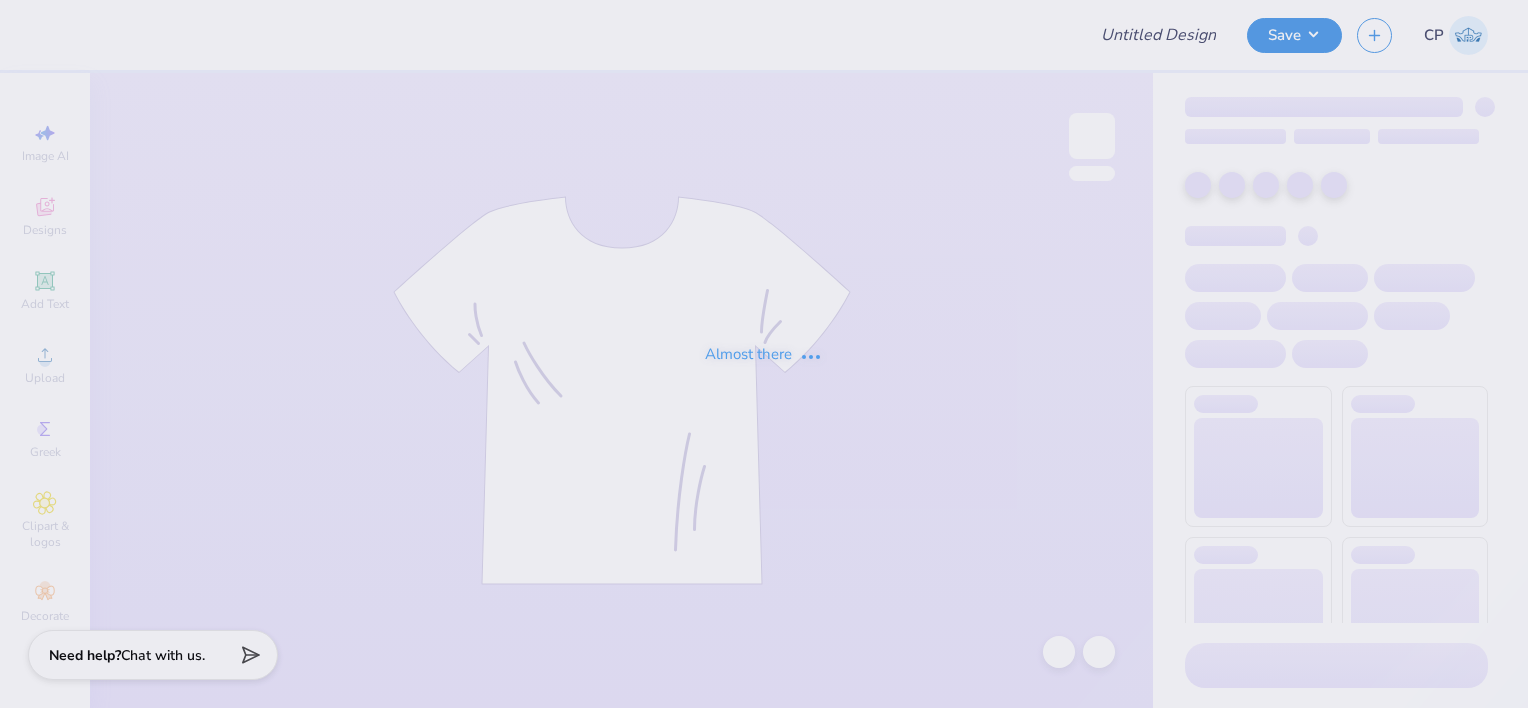 type on "mixed aopi bids" 